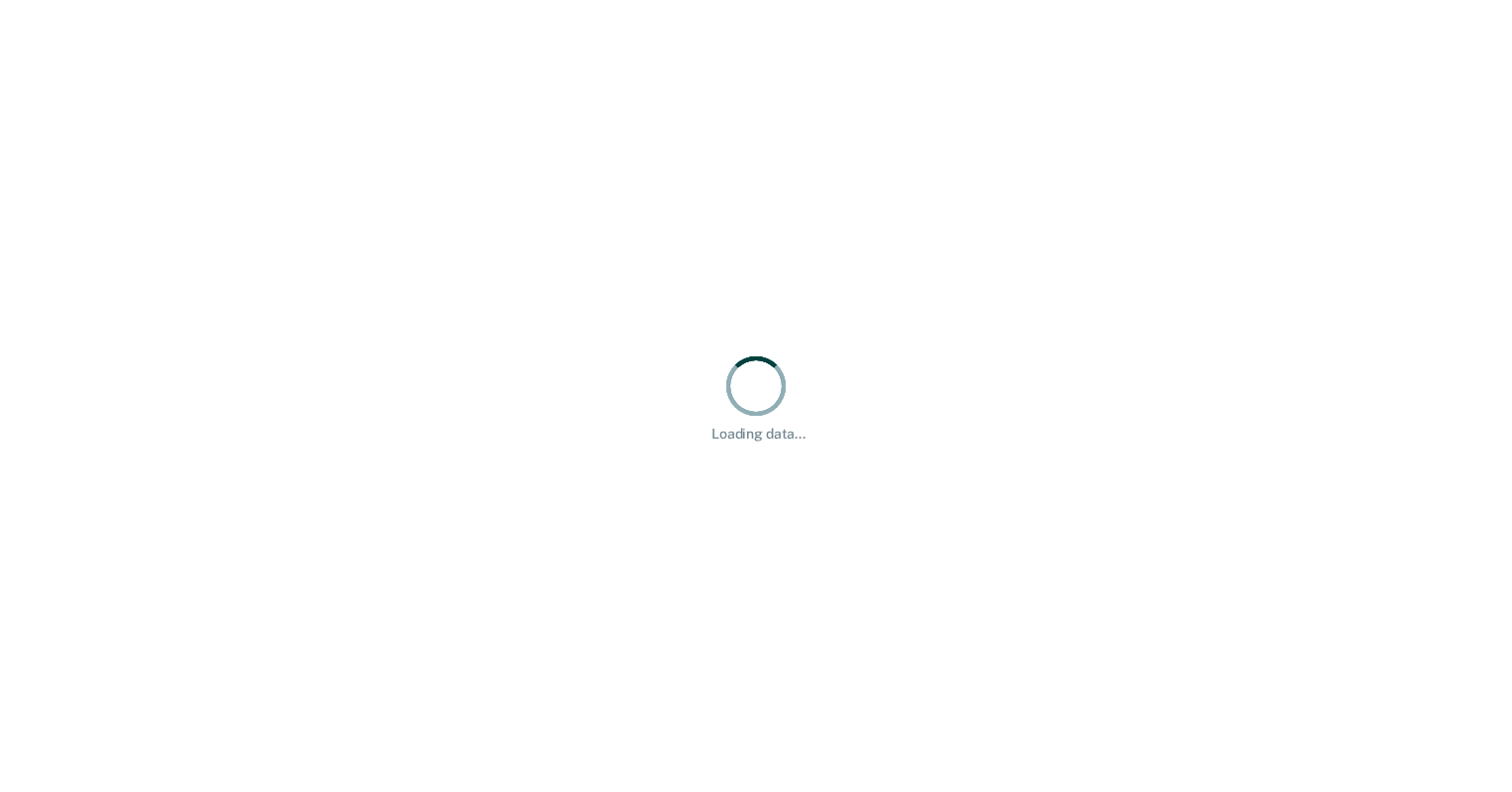 scroll, scrollTop: 0, scrollLeft: 0, axis: both 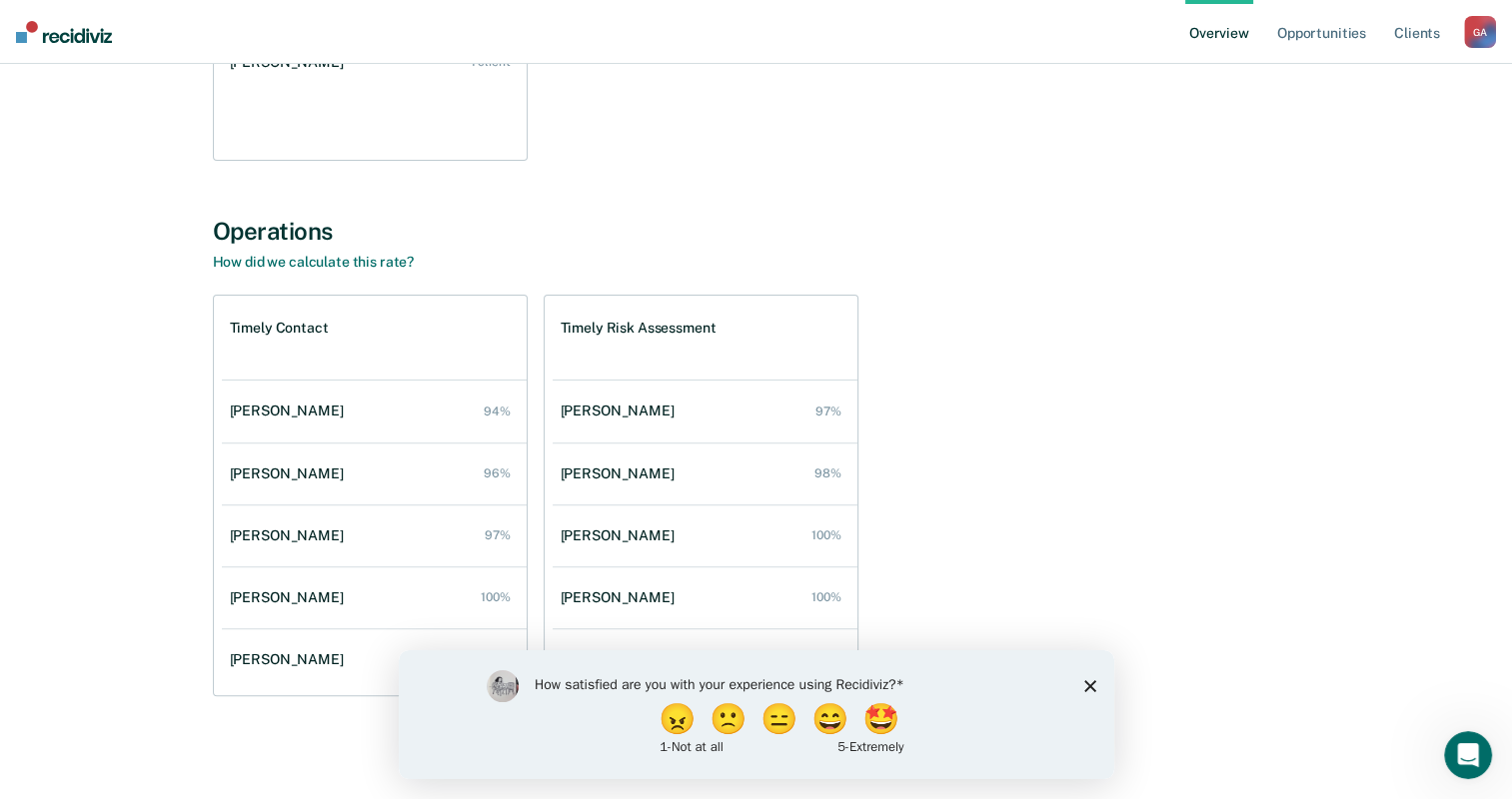 click 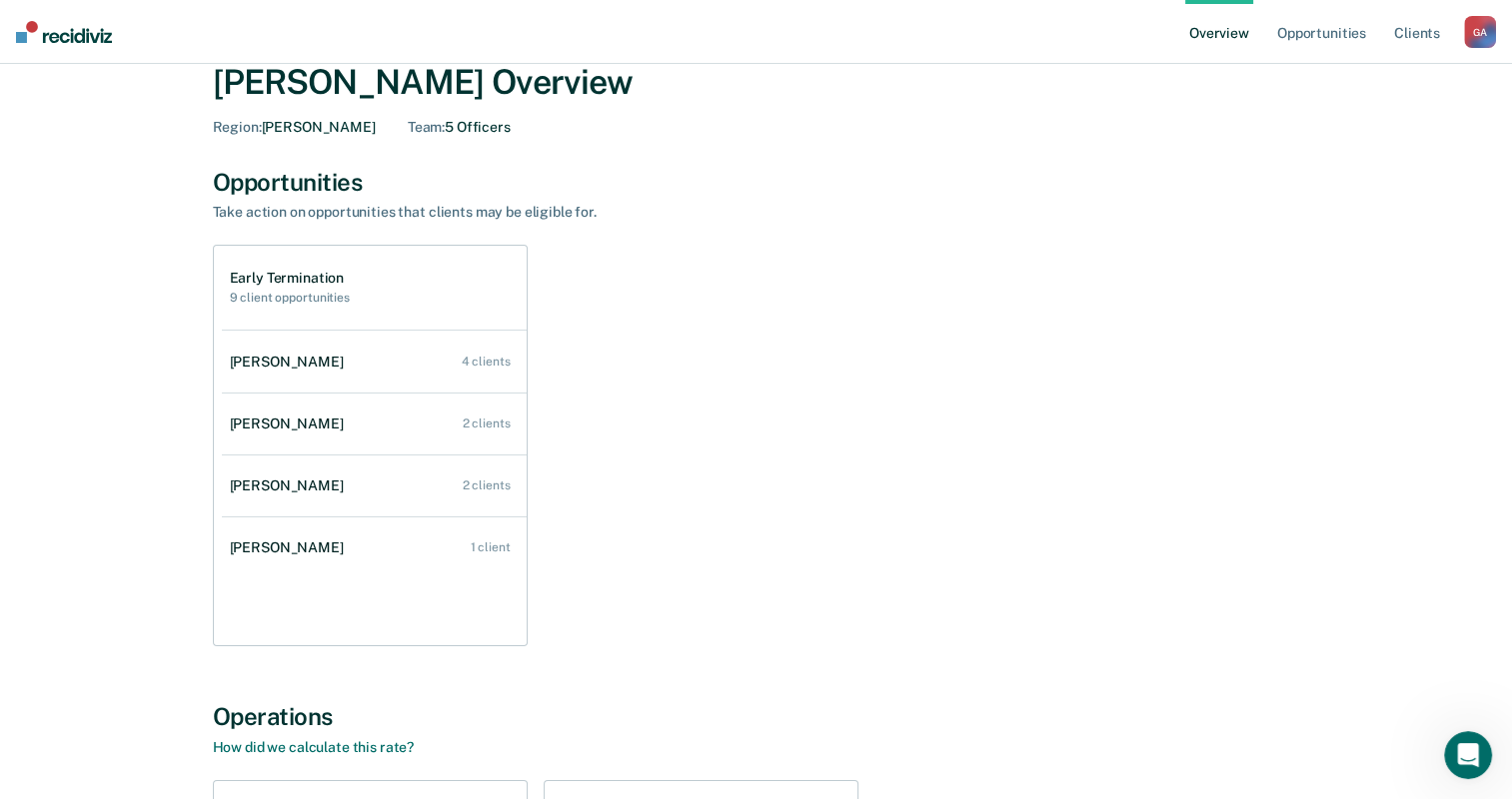 scroll, scrollTop: 0, scrollLeft: 0, axis: both 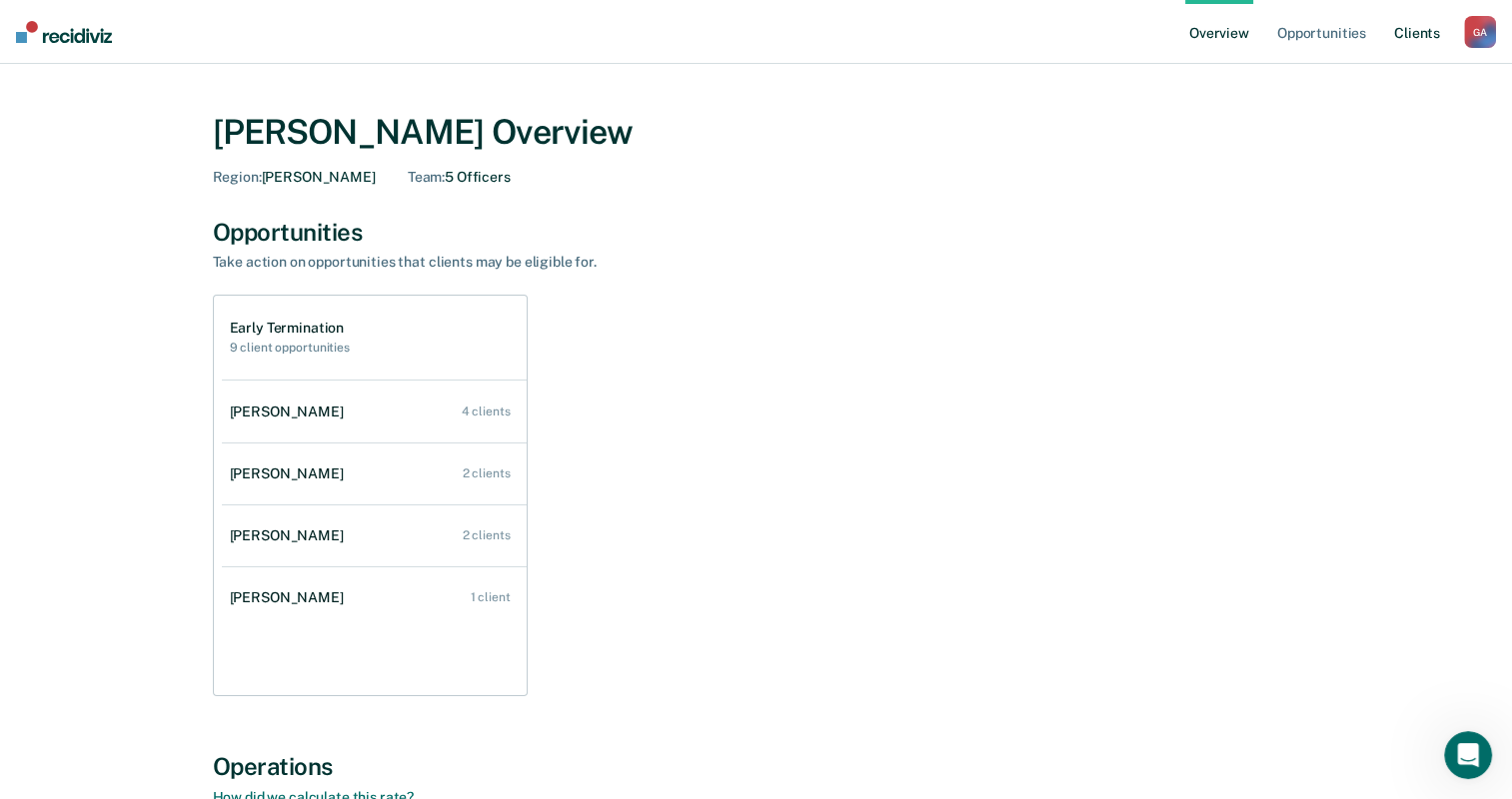 click on "Client s" at bounding box center (1417, 32) 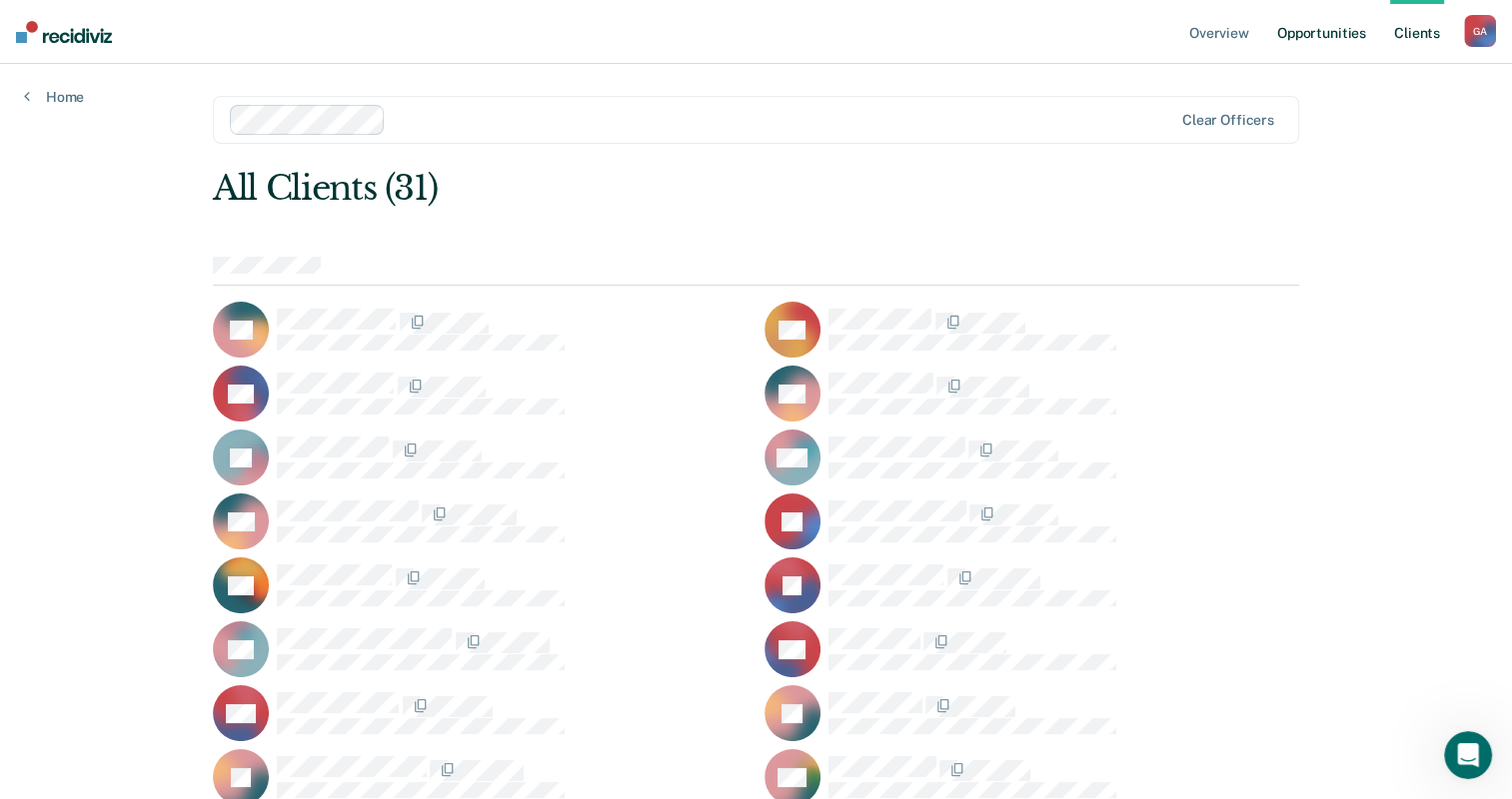 click on "Opportunities" at bounding box center (1321, 32) 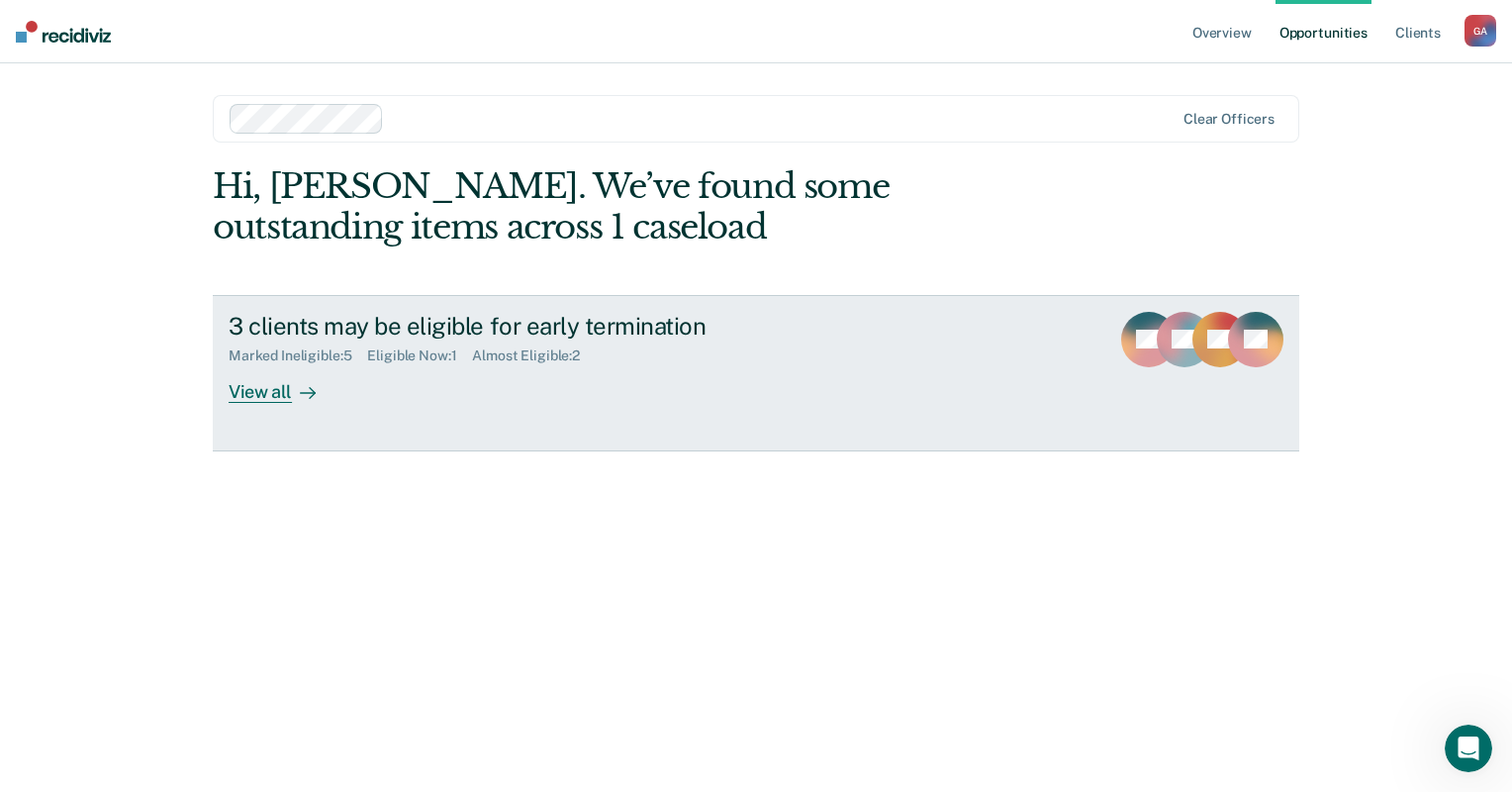 click on "View all" at bounding box center (284, 383) 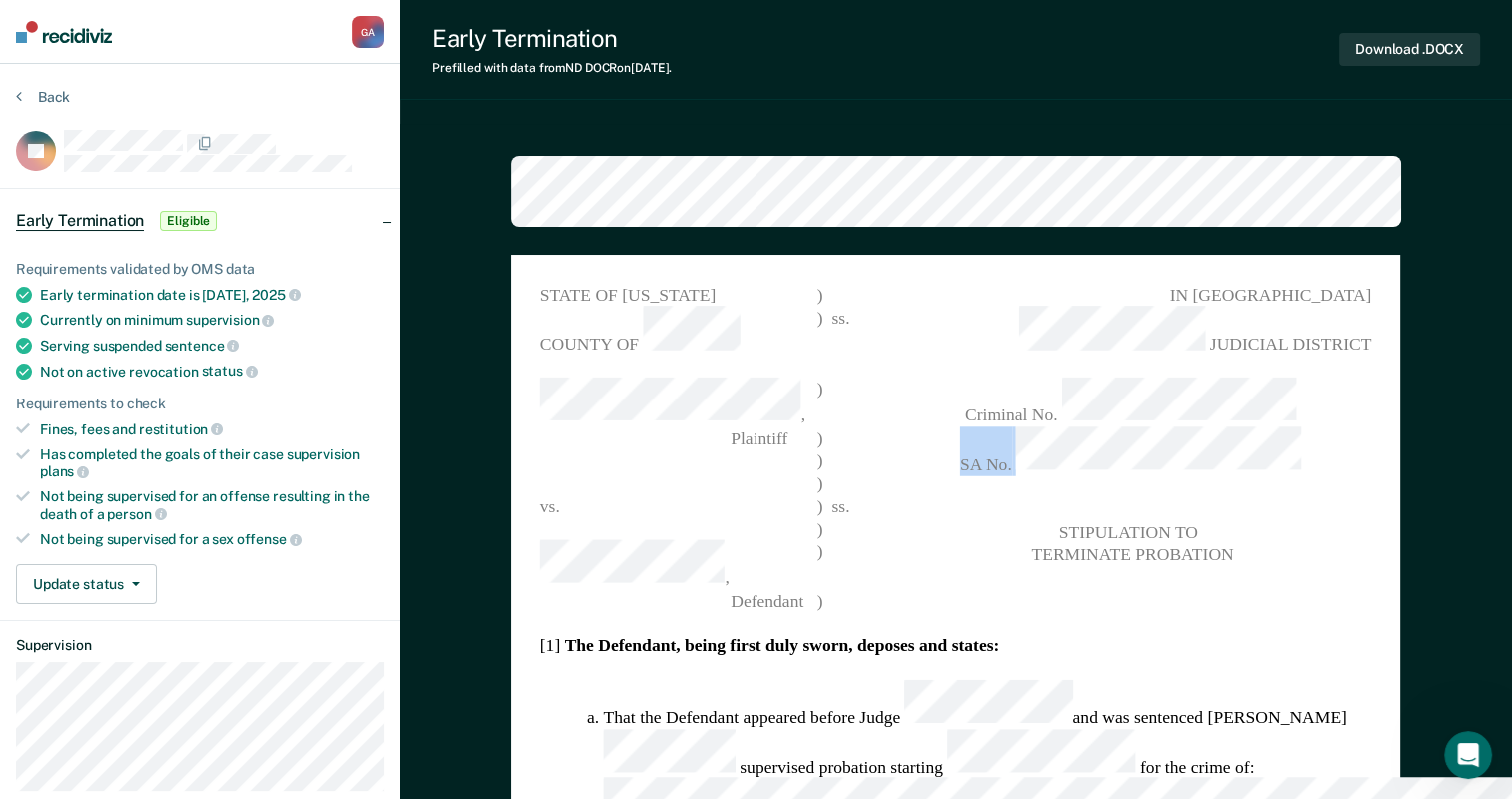 drag, startPoint x: 1248, startPoint y: 396, endPoint x: 1011, endPoint y: 402, distance: 237.07594 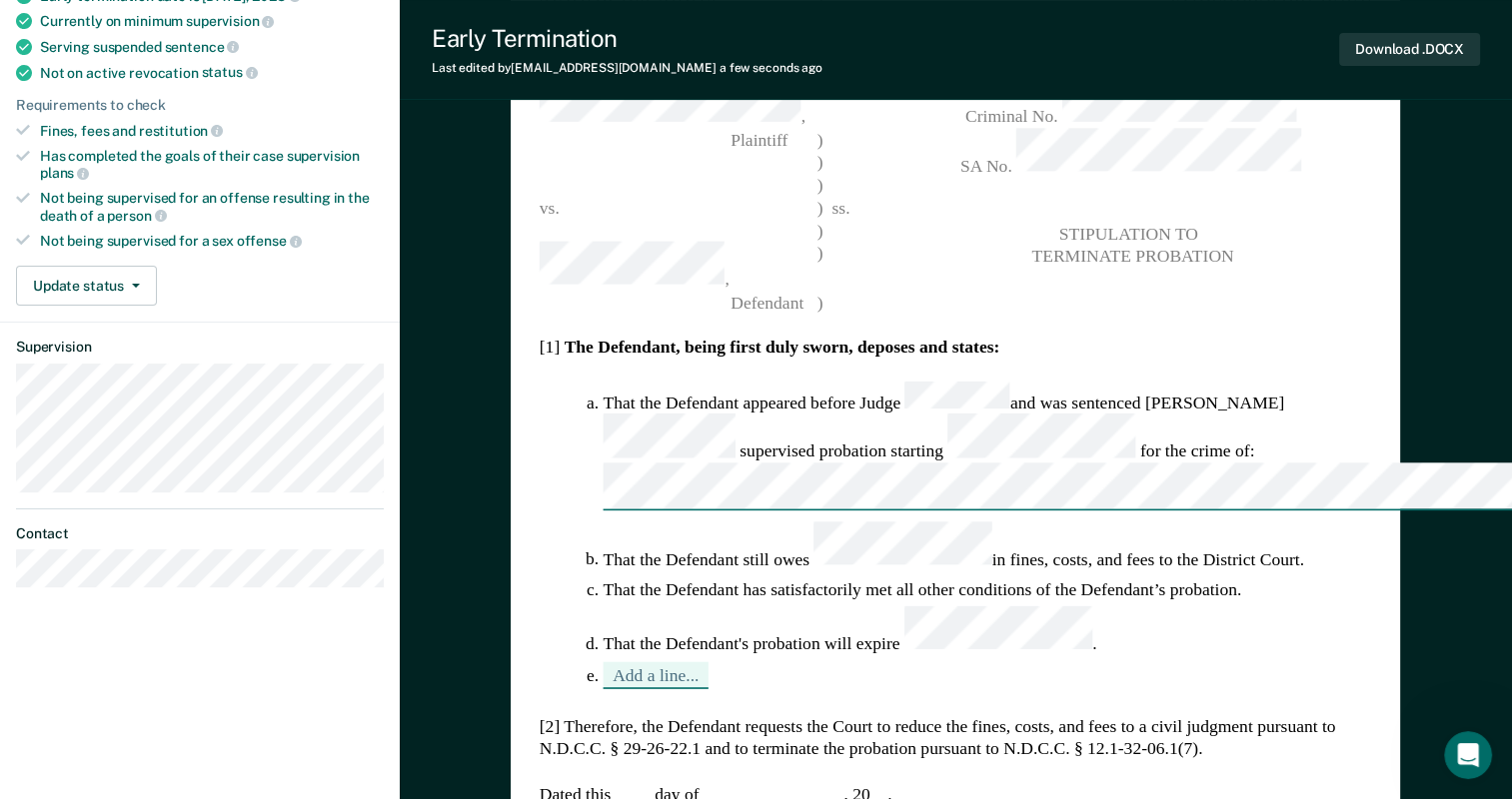 scroll, scrollTop: 300, scrollLeft: 0, axis: vertical 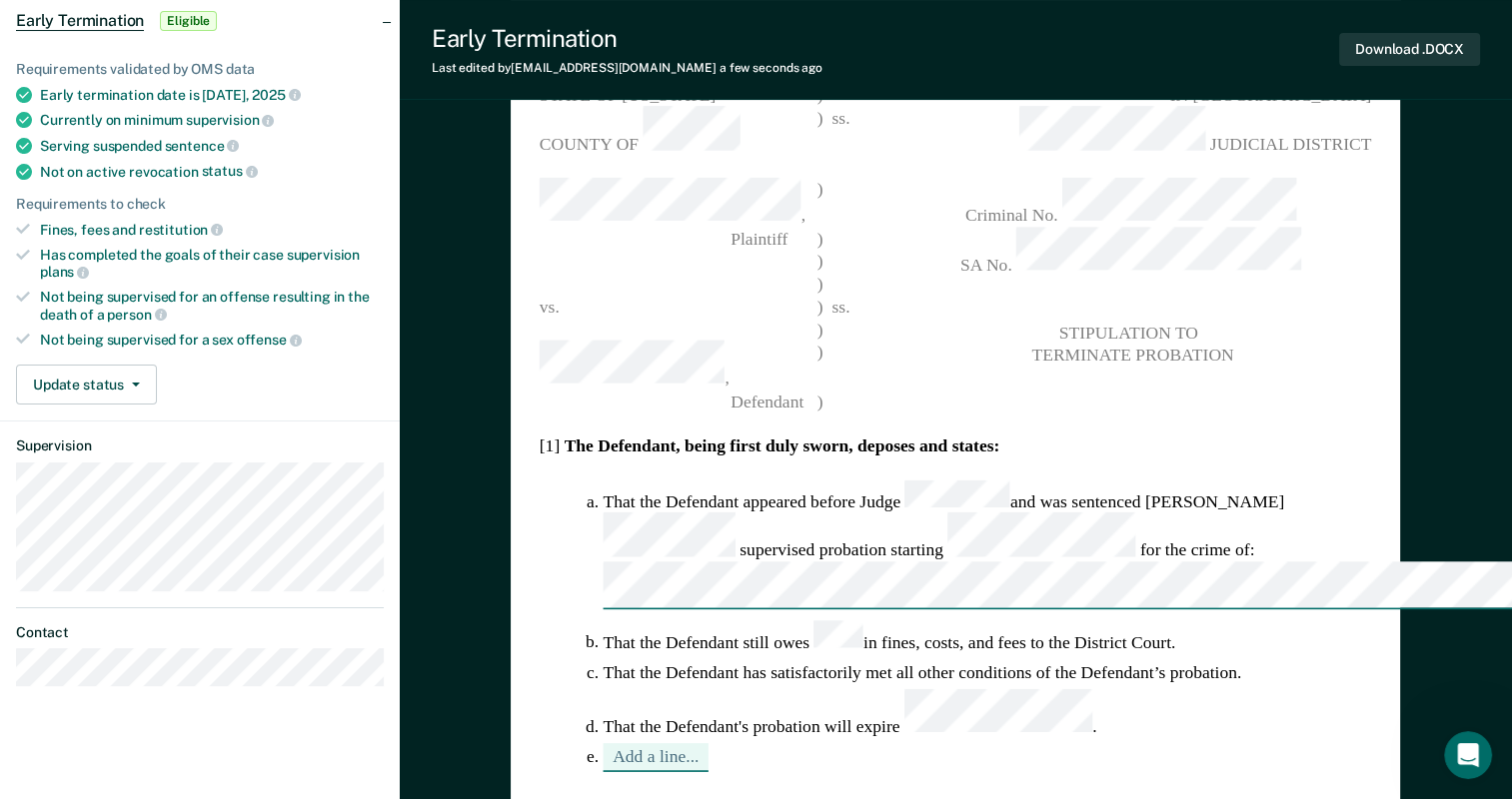 click on "Add a line..." at bounding box center (987, 757) 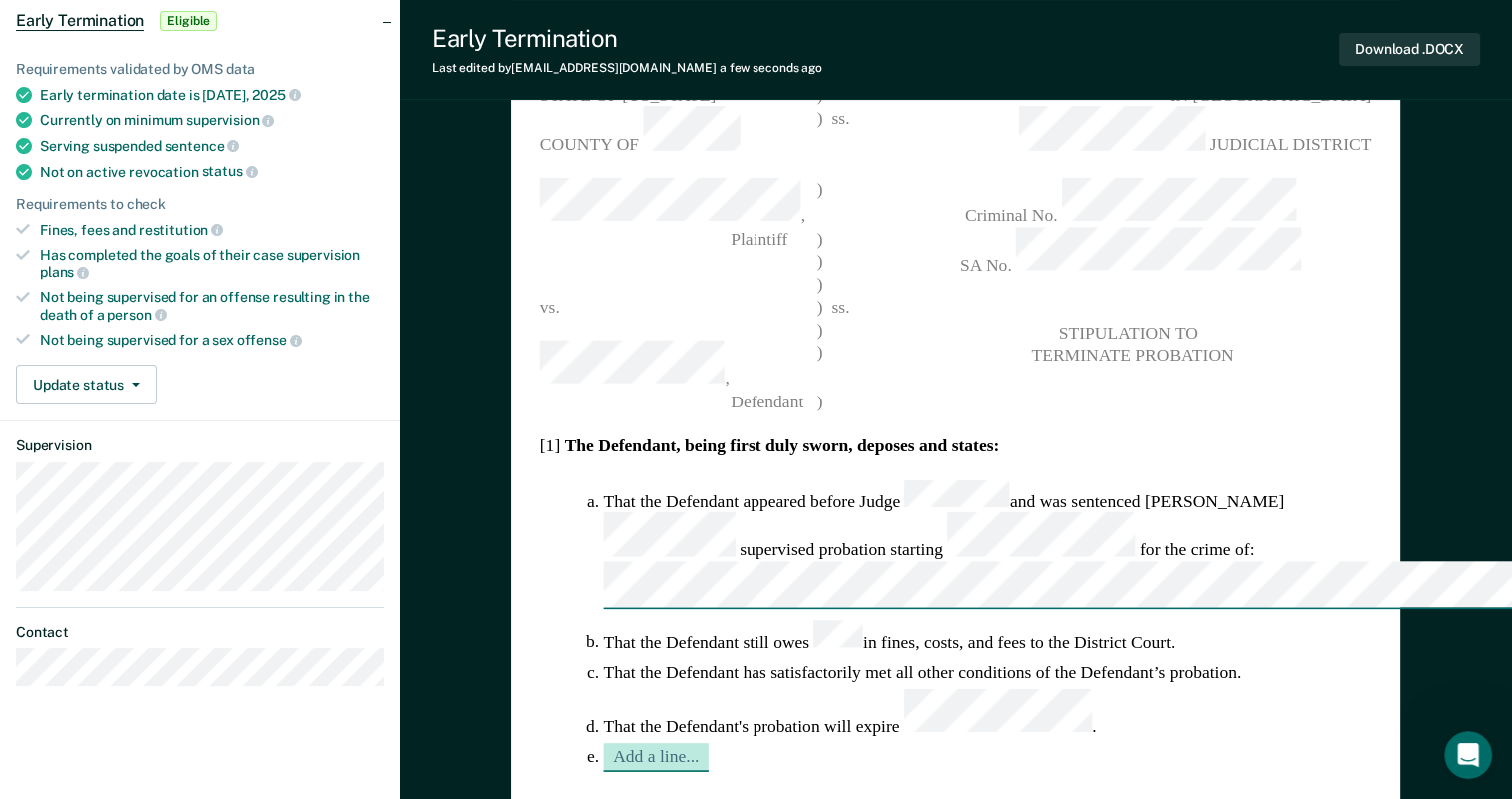 click on "Add a line..." at bounding box center [656, 757] 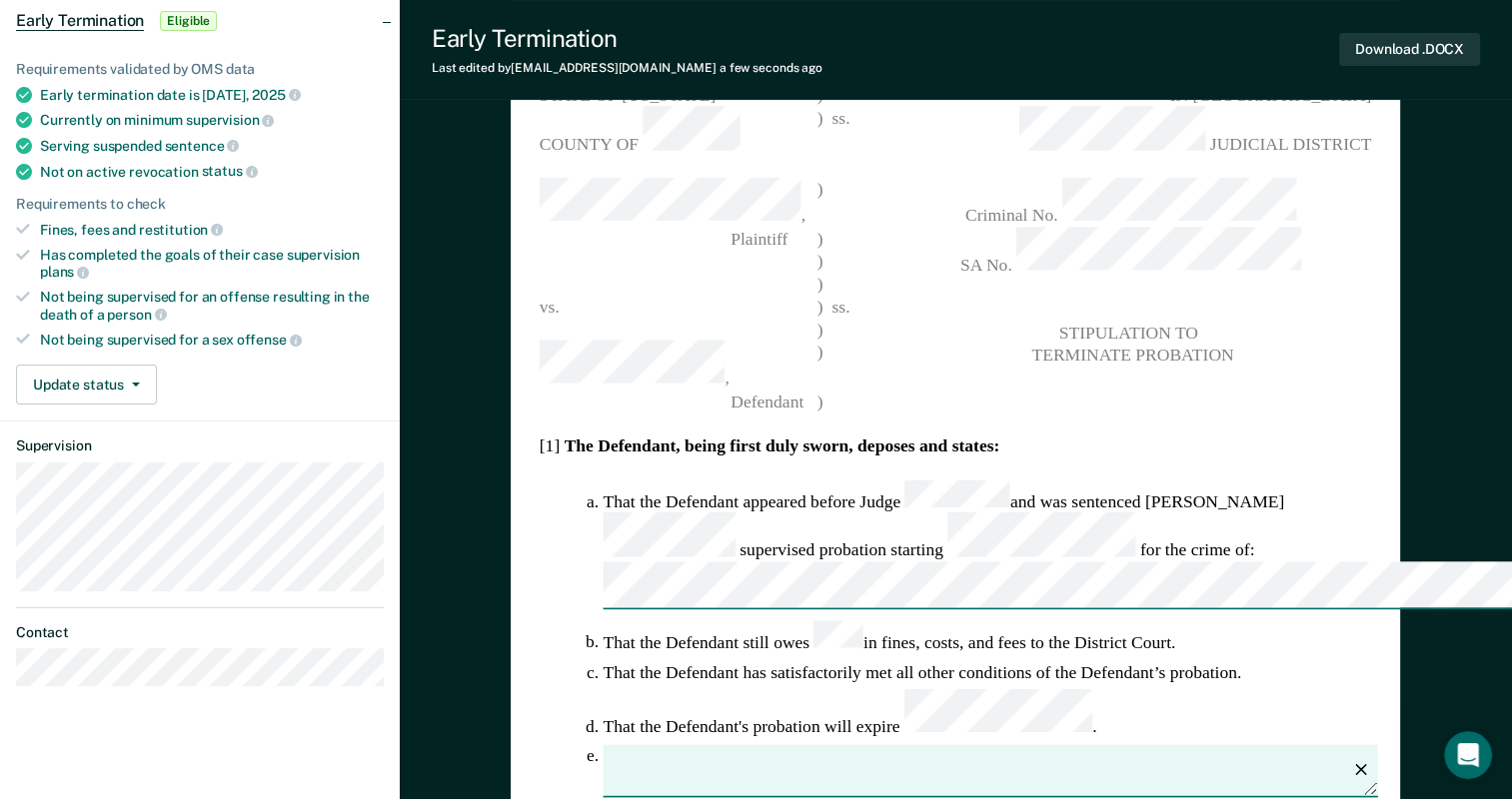 type on "x" 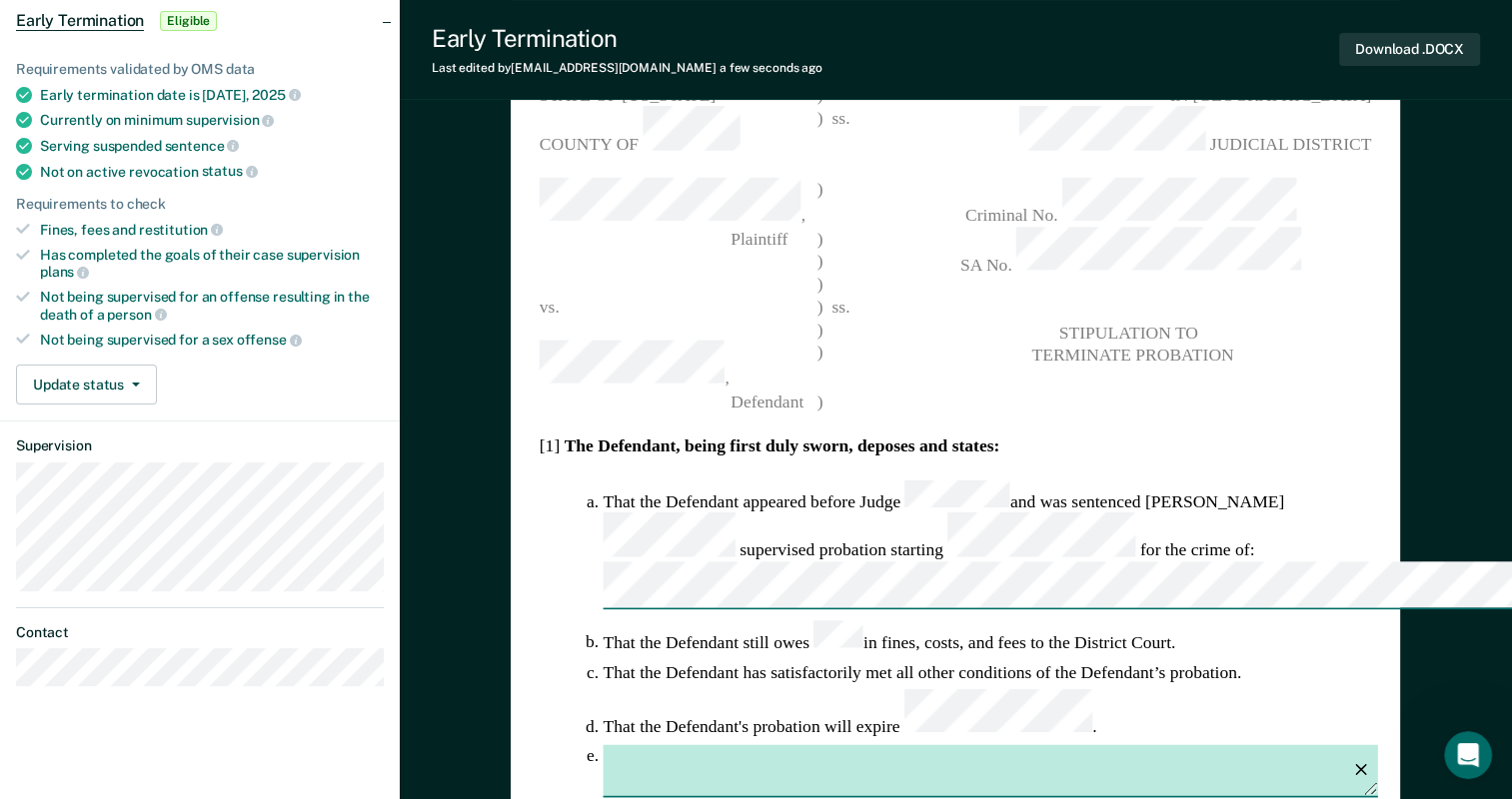 type 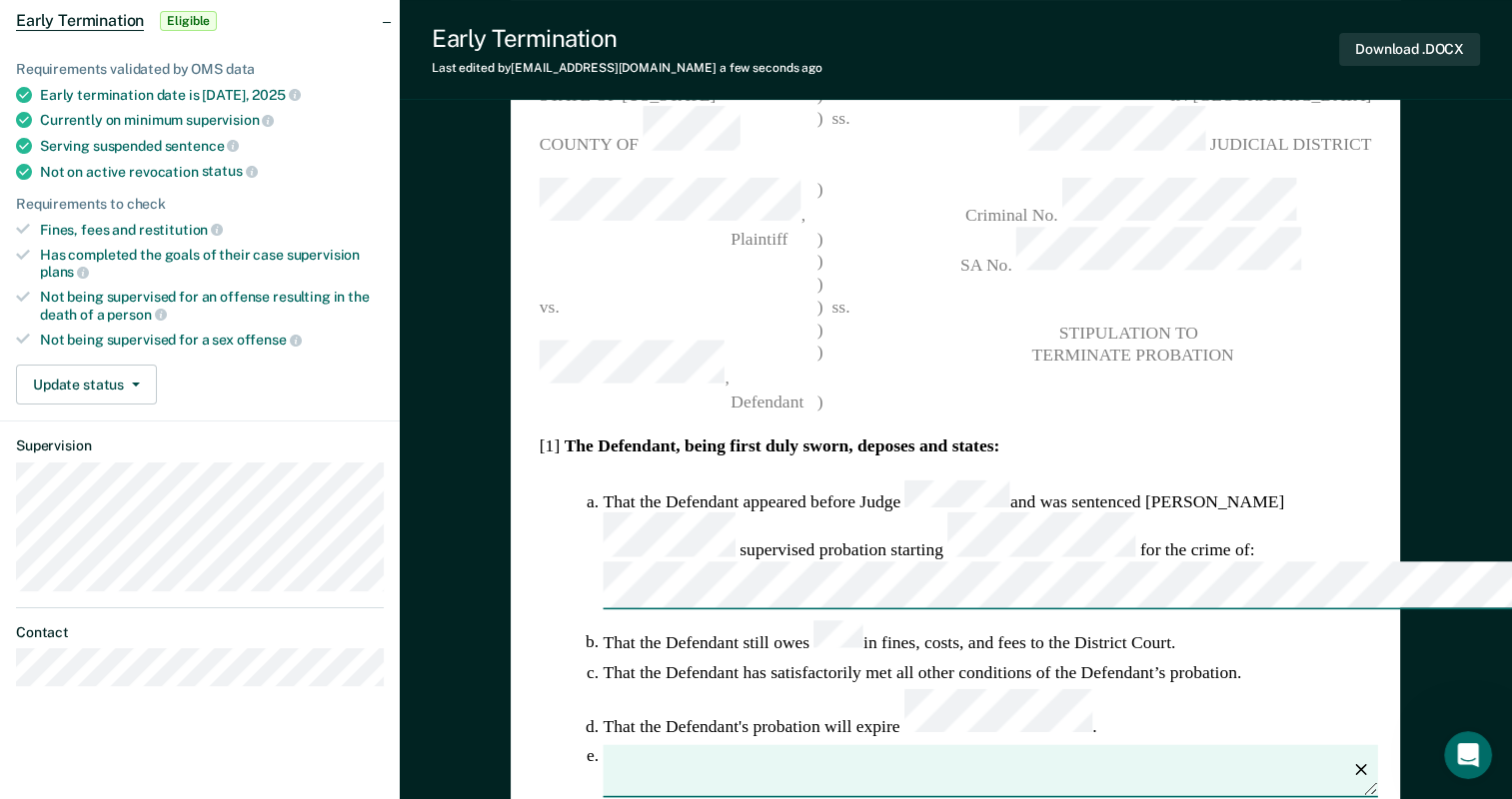click on "Add a line..." at bounding box center [656, 818] 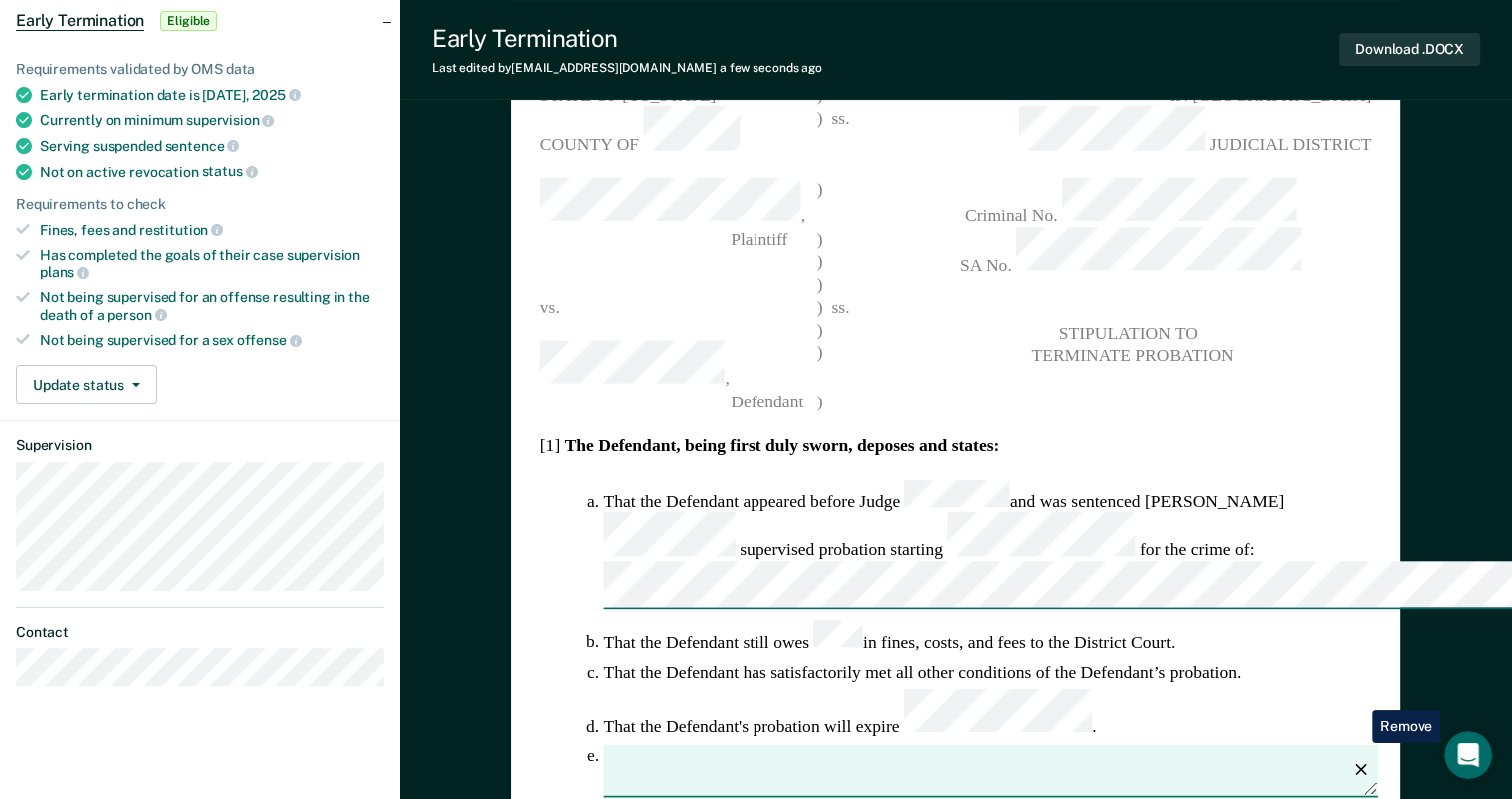 click 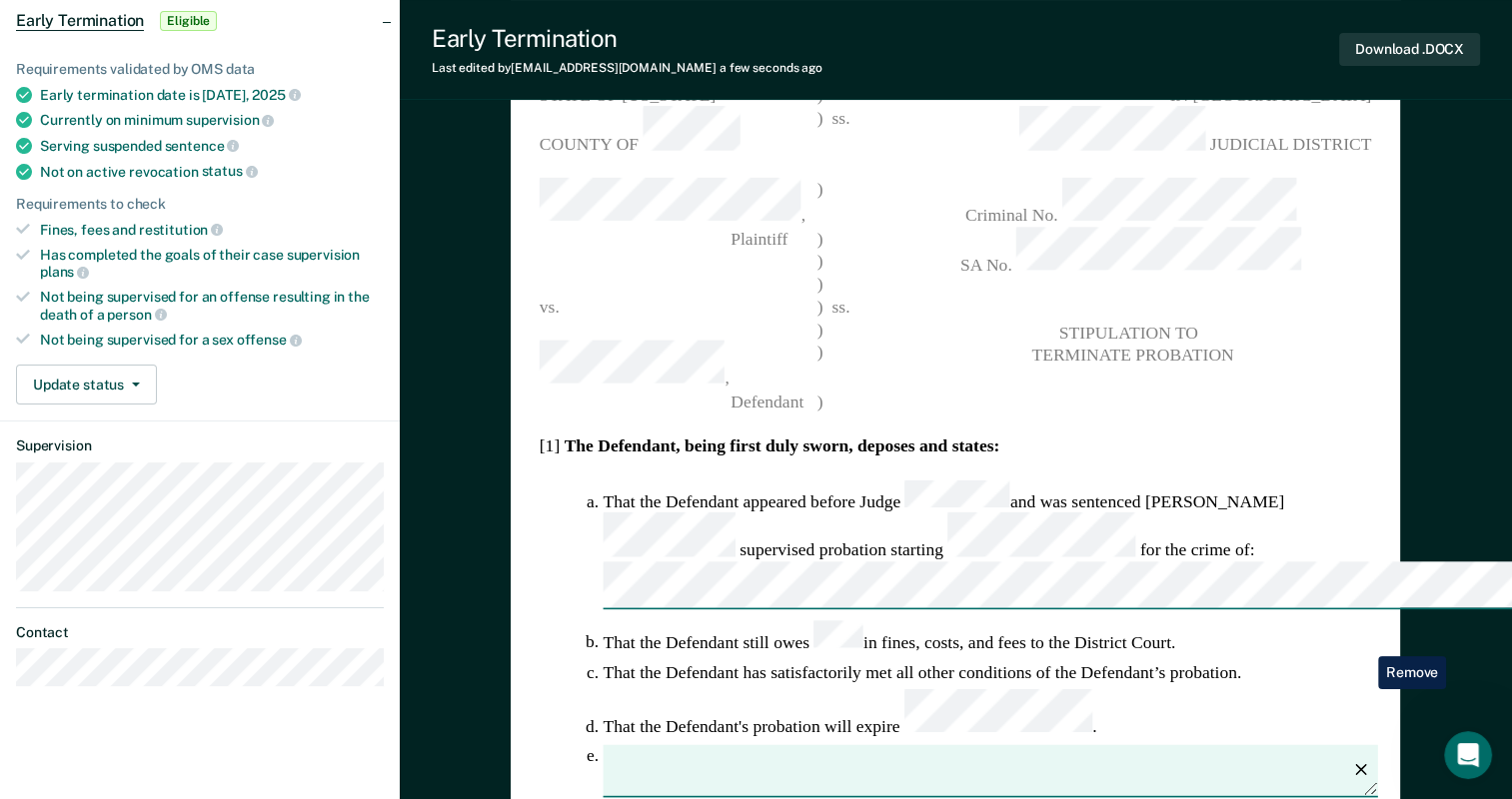 click at bounding box center (1360, 767) 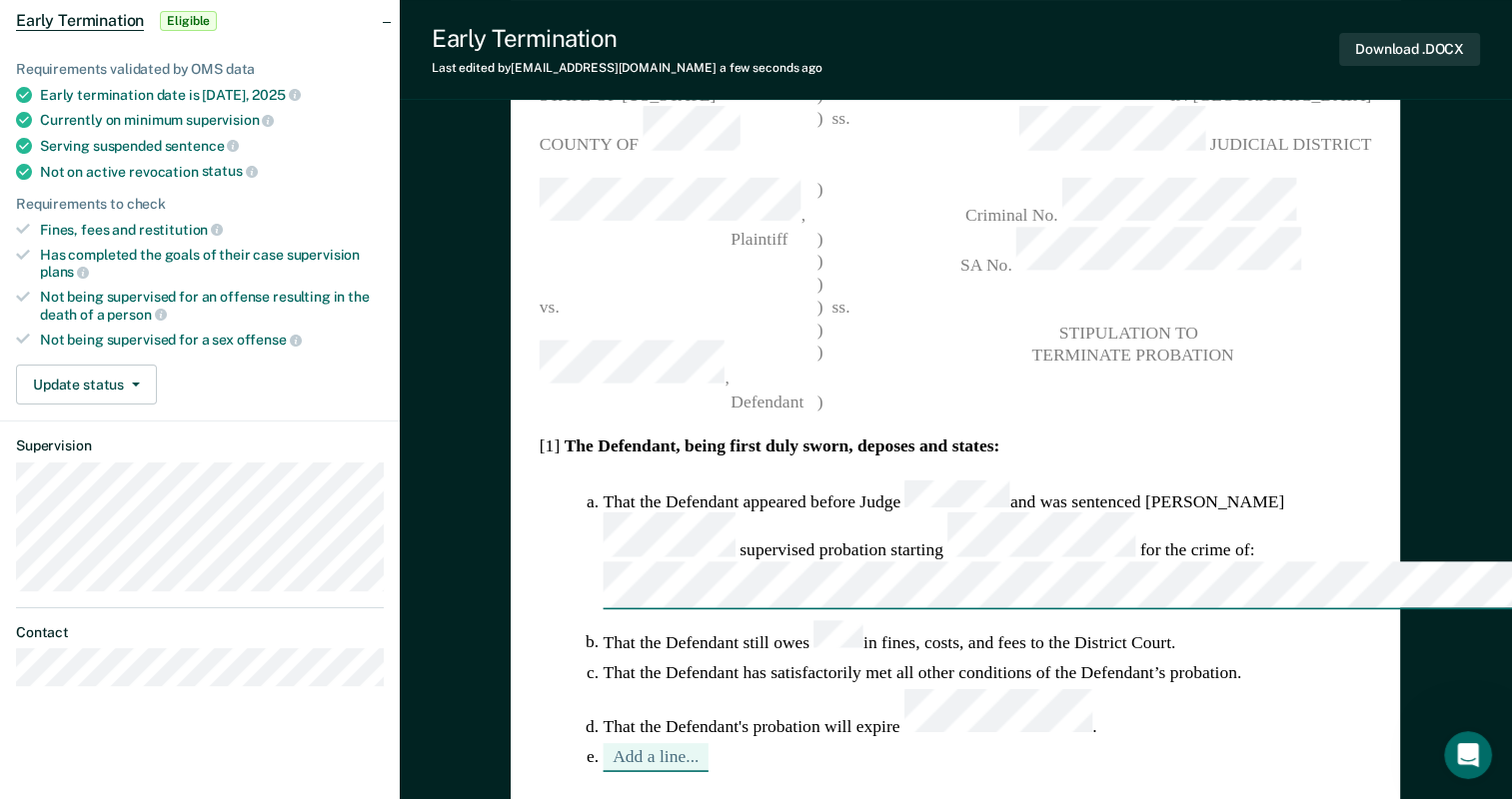 drag, startPoint x: 695, startPoint y: 628, endPoint x: 1246, endPoint y: 617, distance: 551.1098 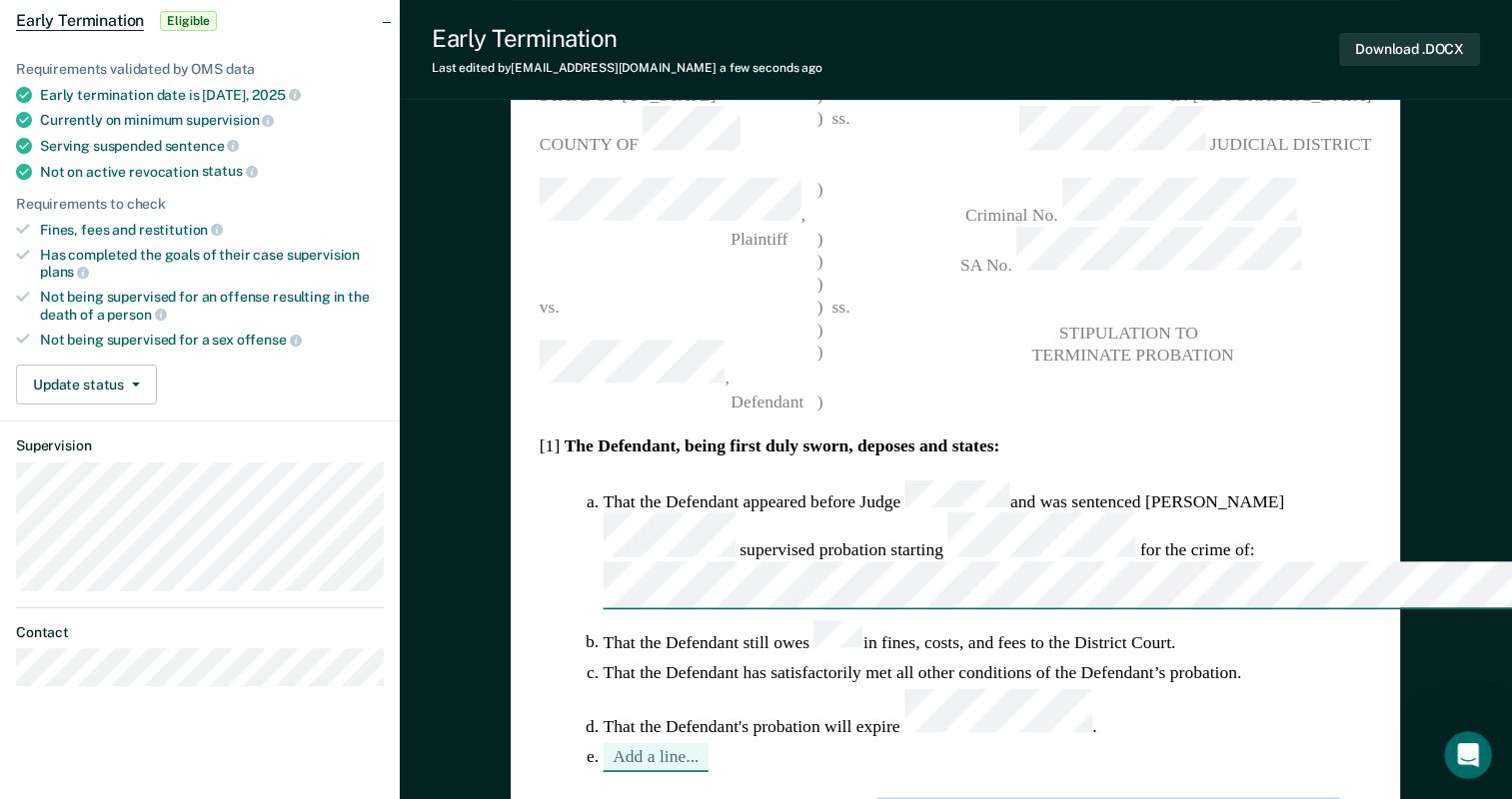 drag, startPoint x: 735, startPoint y: 698, endPoint x: 878, endPoint y: 671, distance: 145.52663 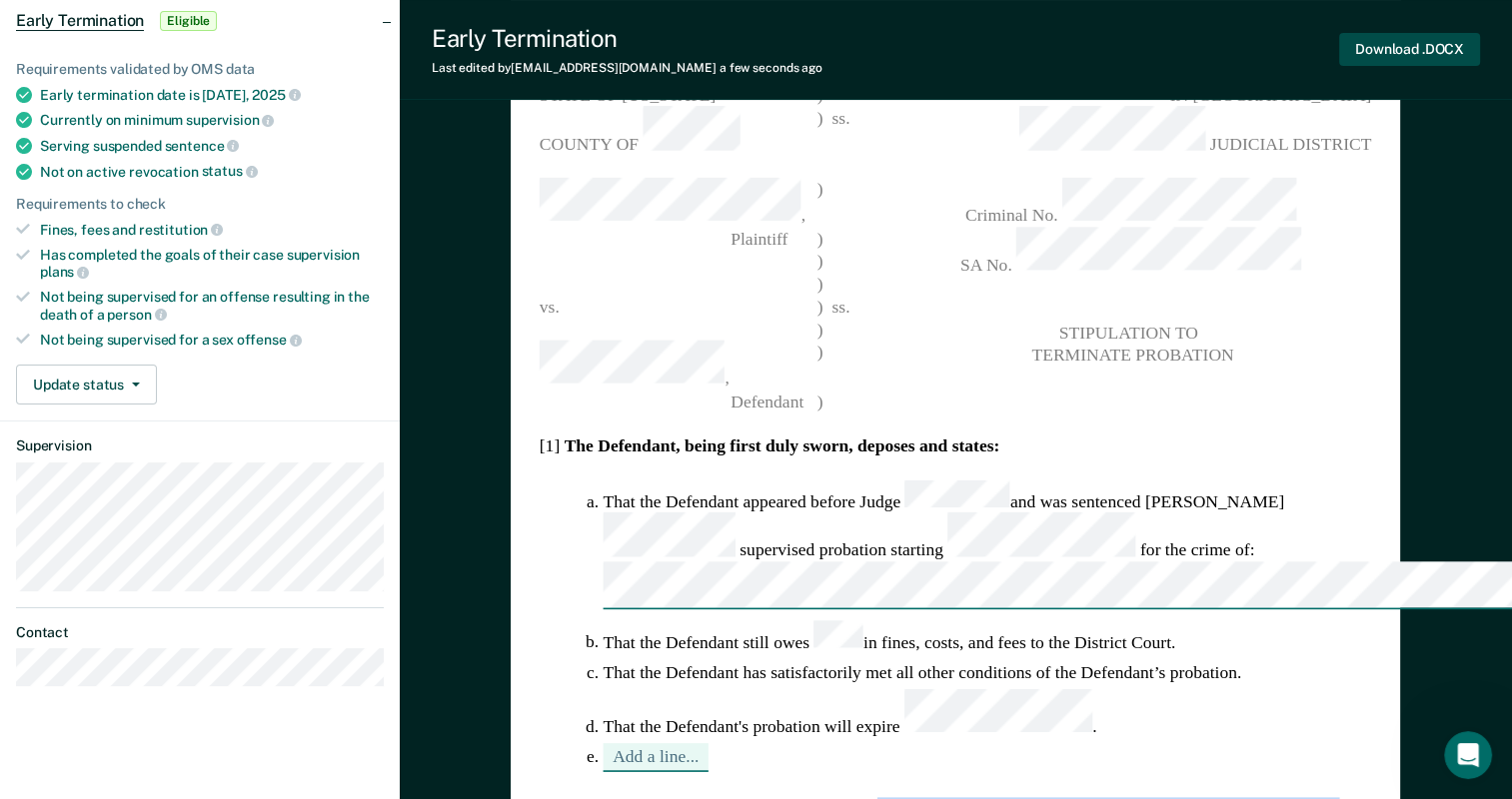 click on "Download .DOCX" at bounding box center (1409, 49) 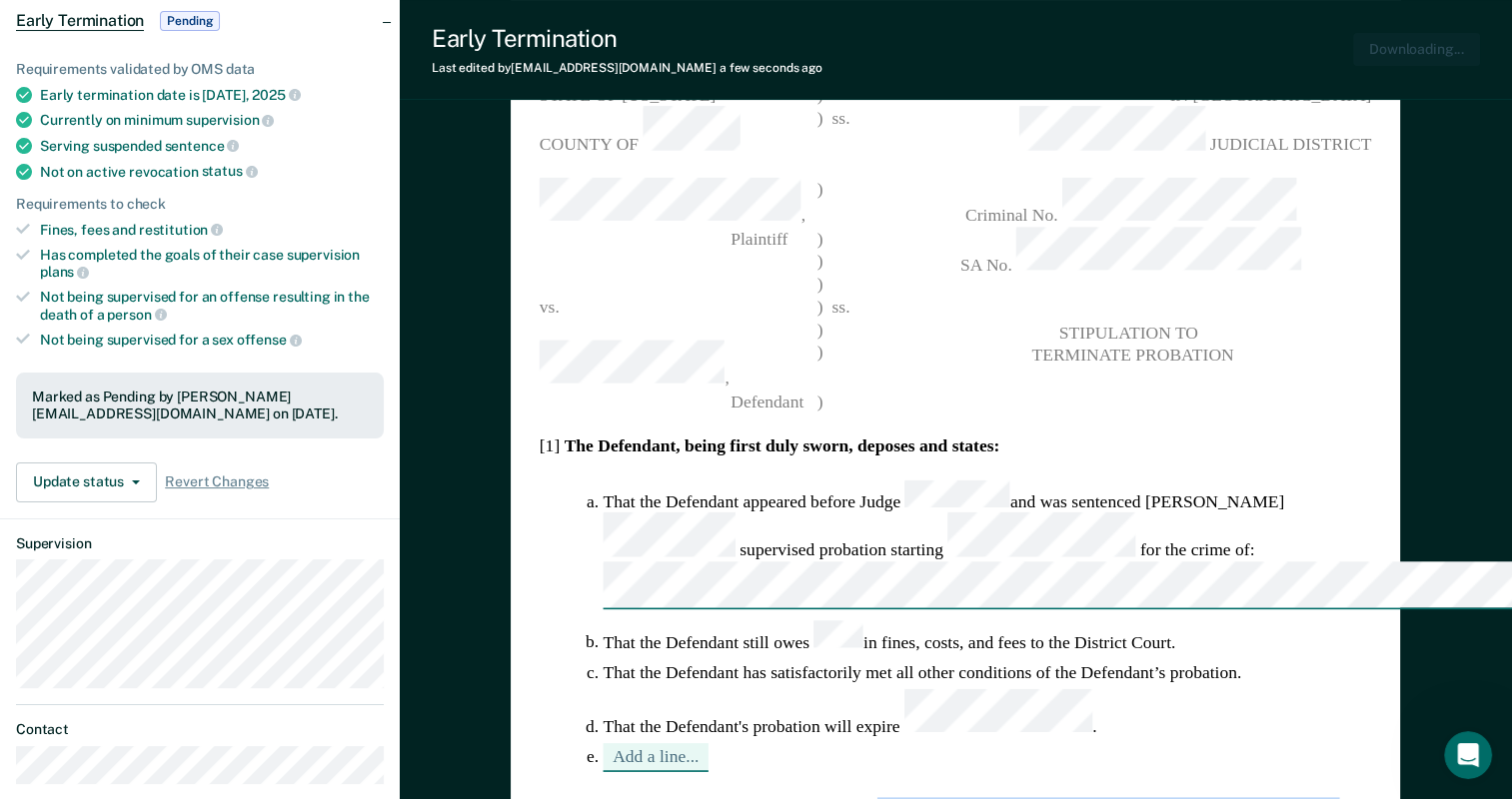 type on "x" 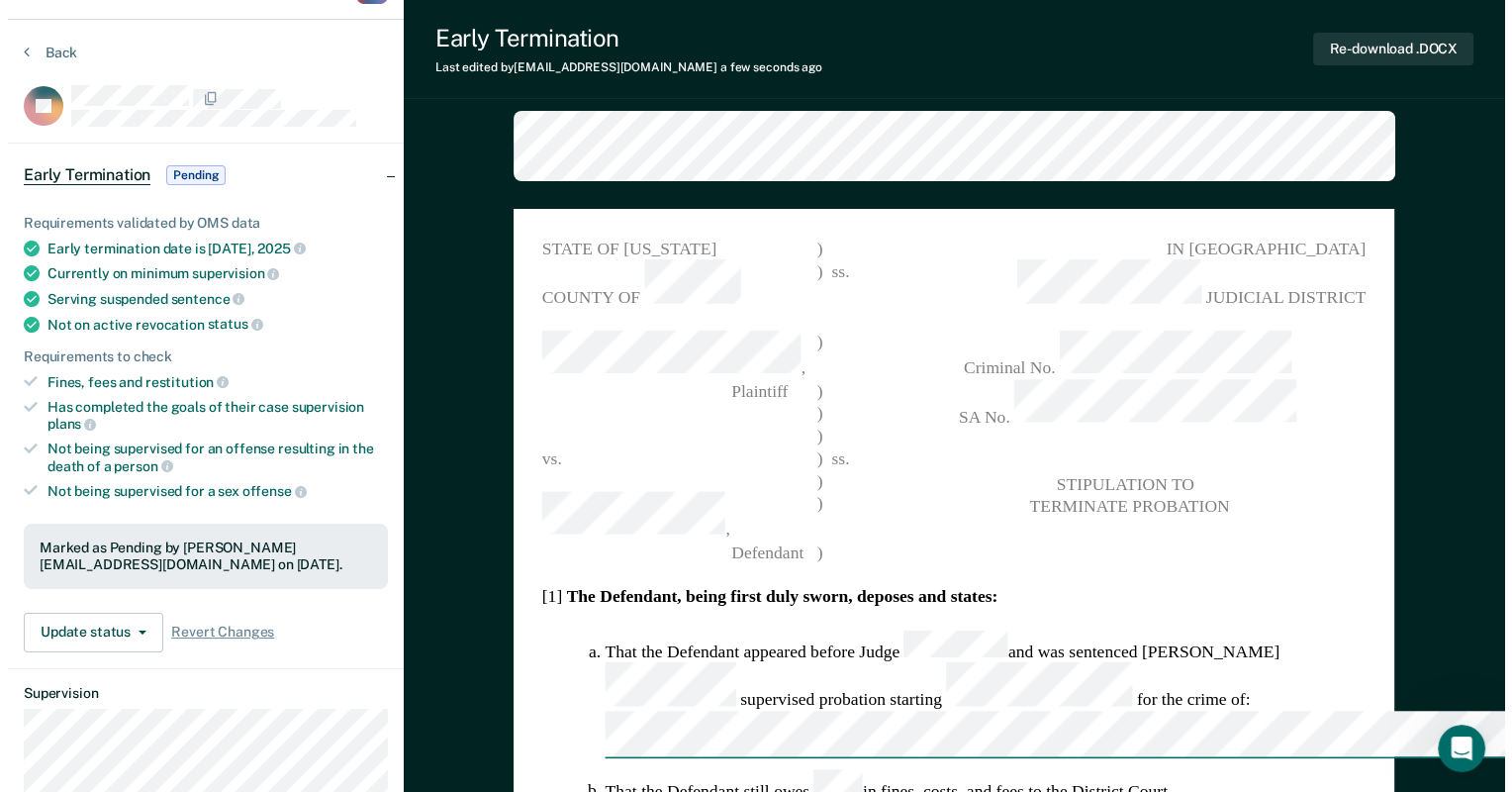 scroll, scrollTop: 0, scrollLeft: 0, axis: both 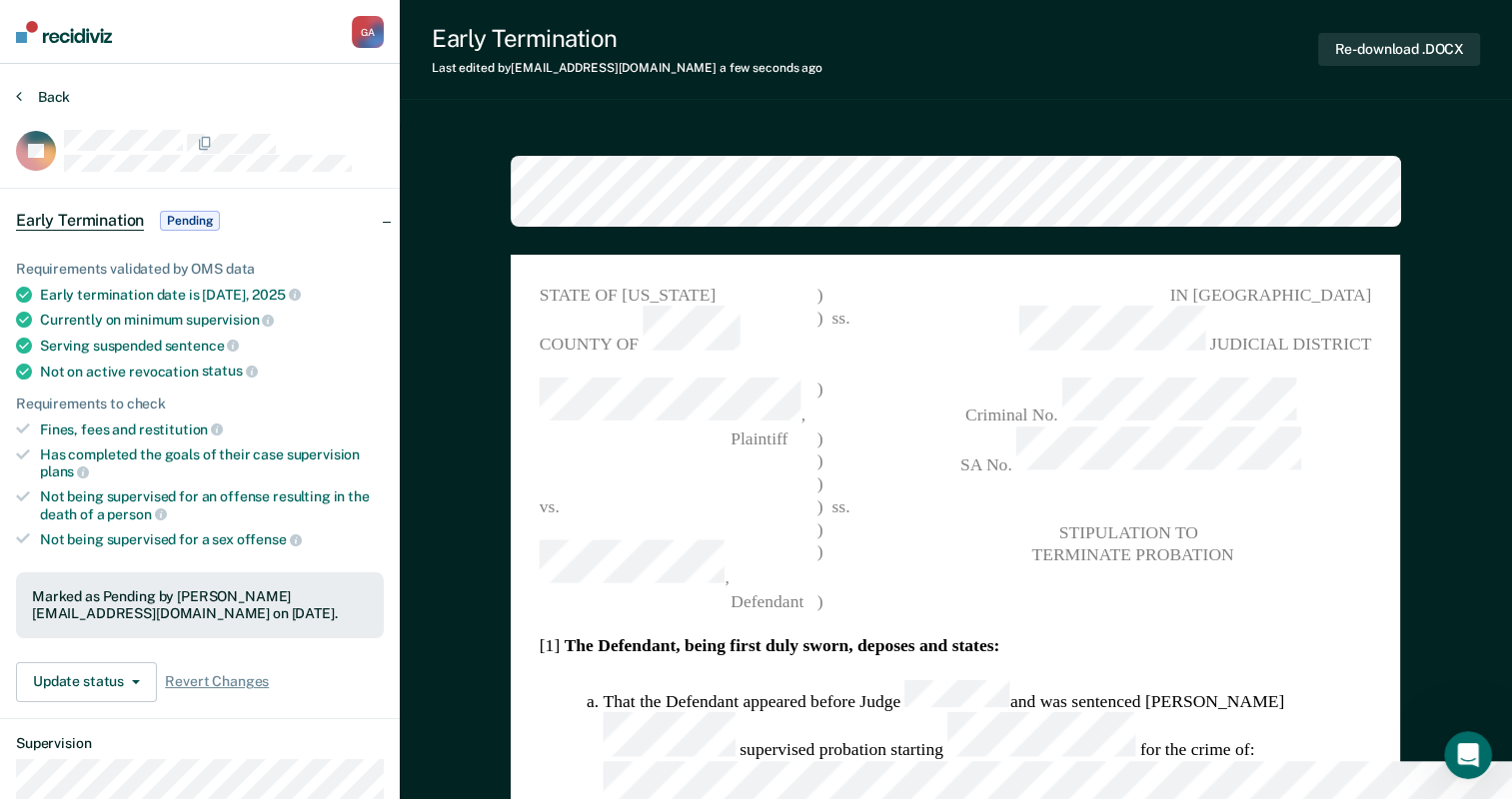 click on "Back" at bounding box center [43, 97] 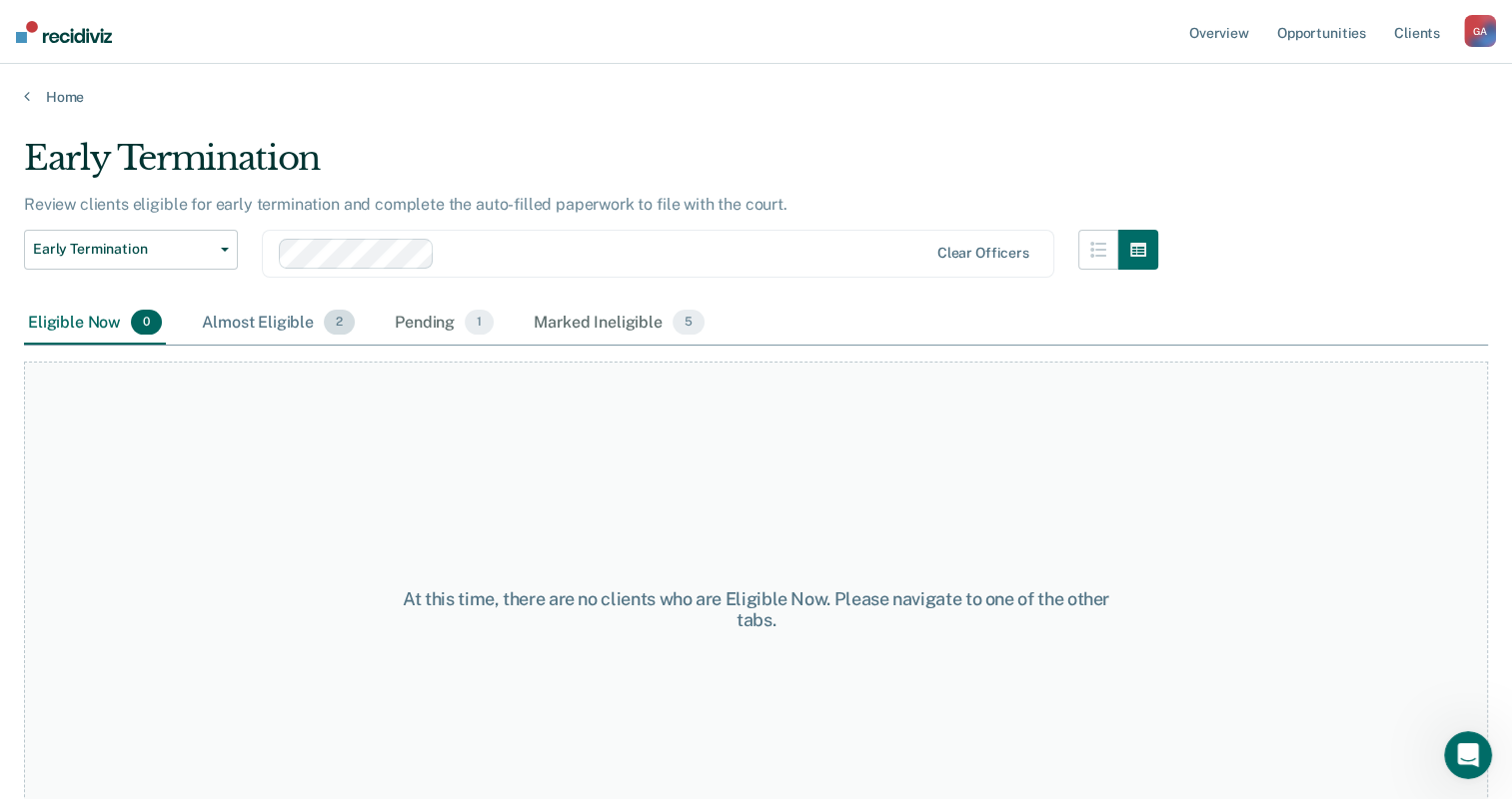click on "2" at bounding box center [339, 323] 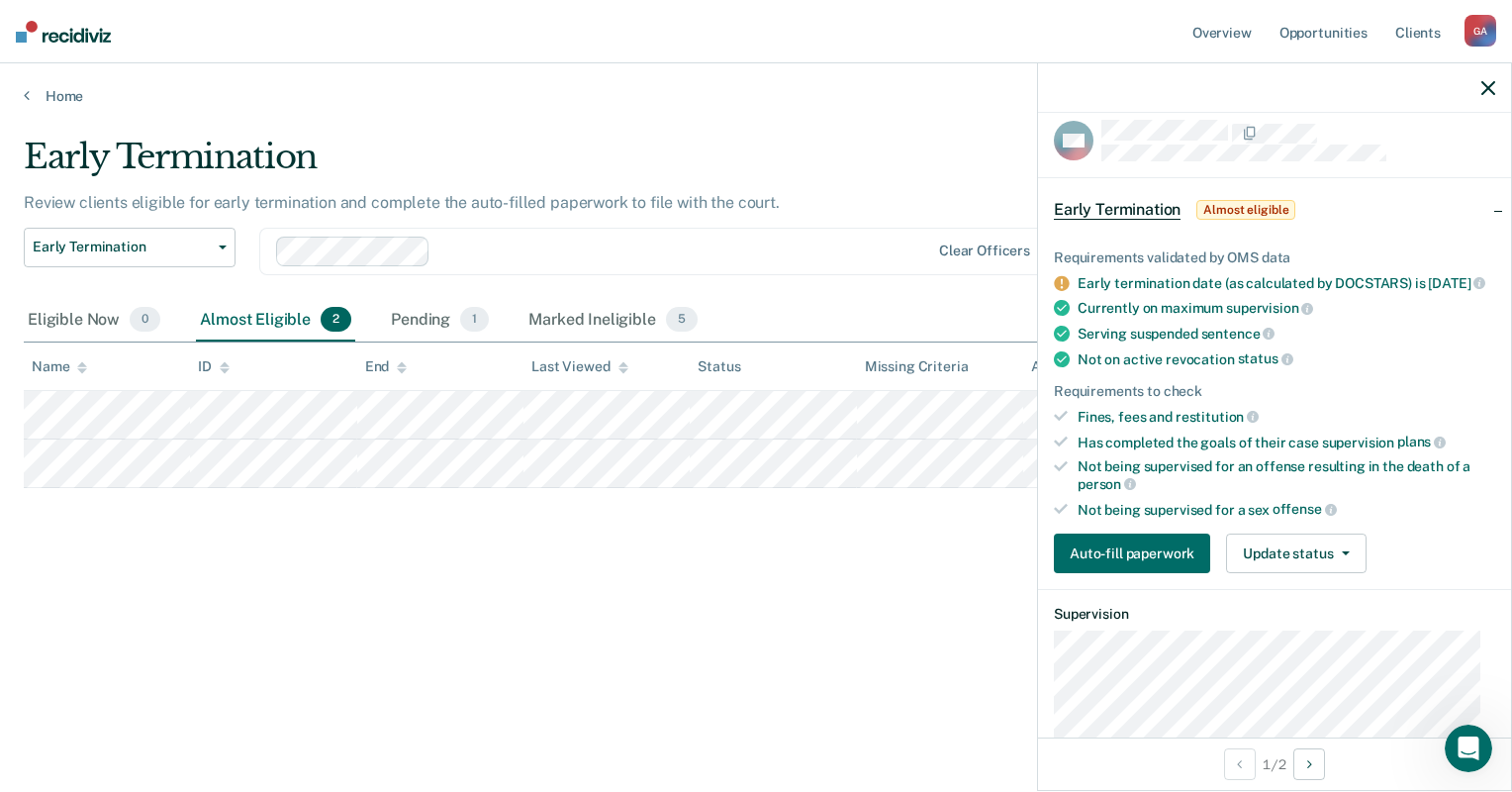 scroll, scrollTop: 0, scrollLeft: 0, axis: both 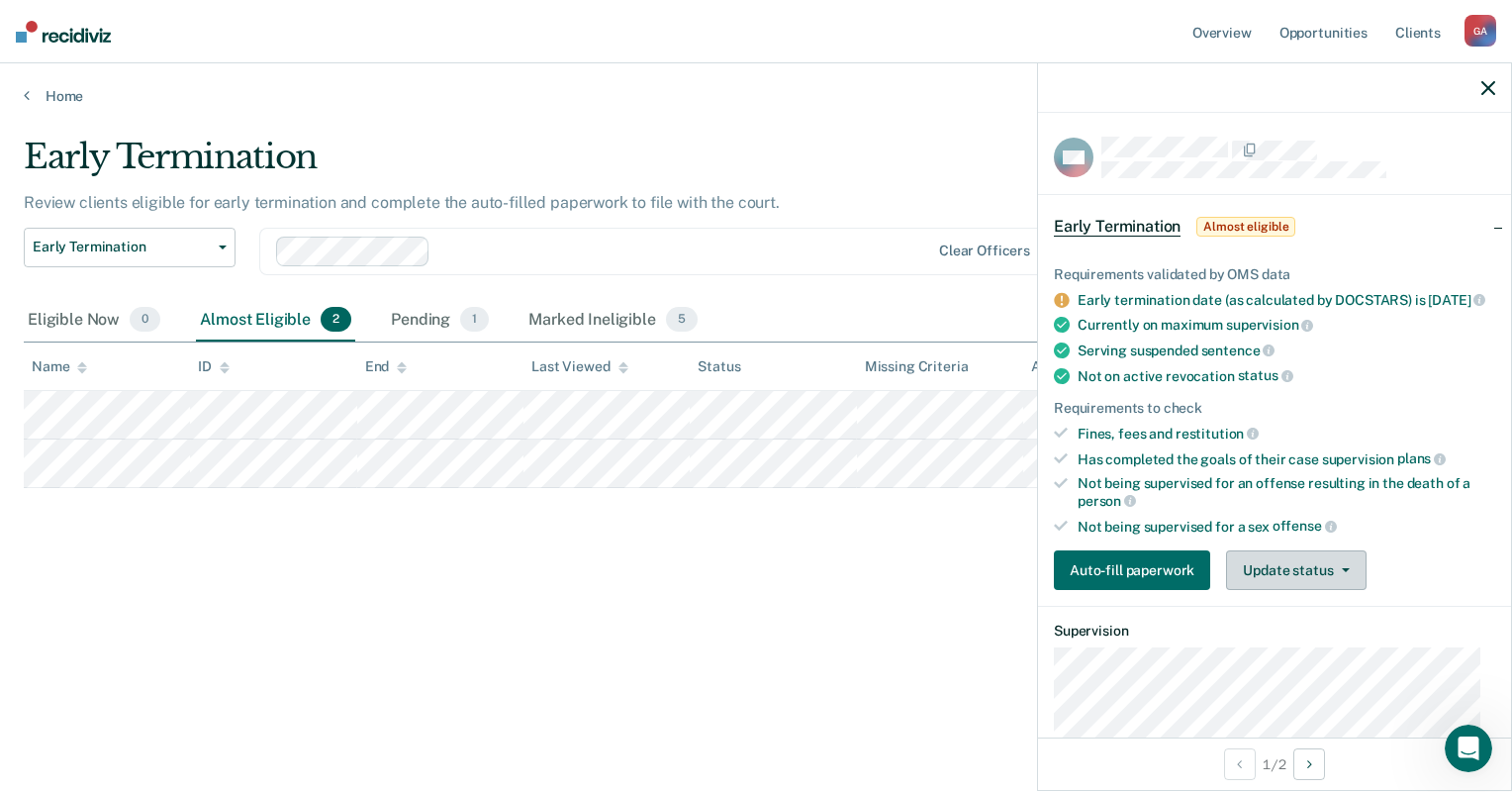 click on "Update status" at bounding box center (1295, 570) 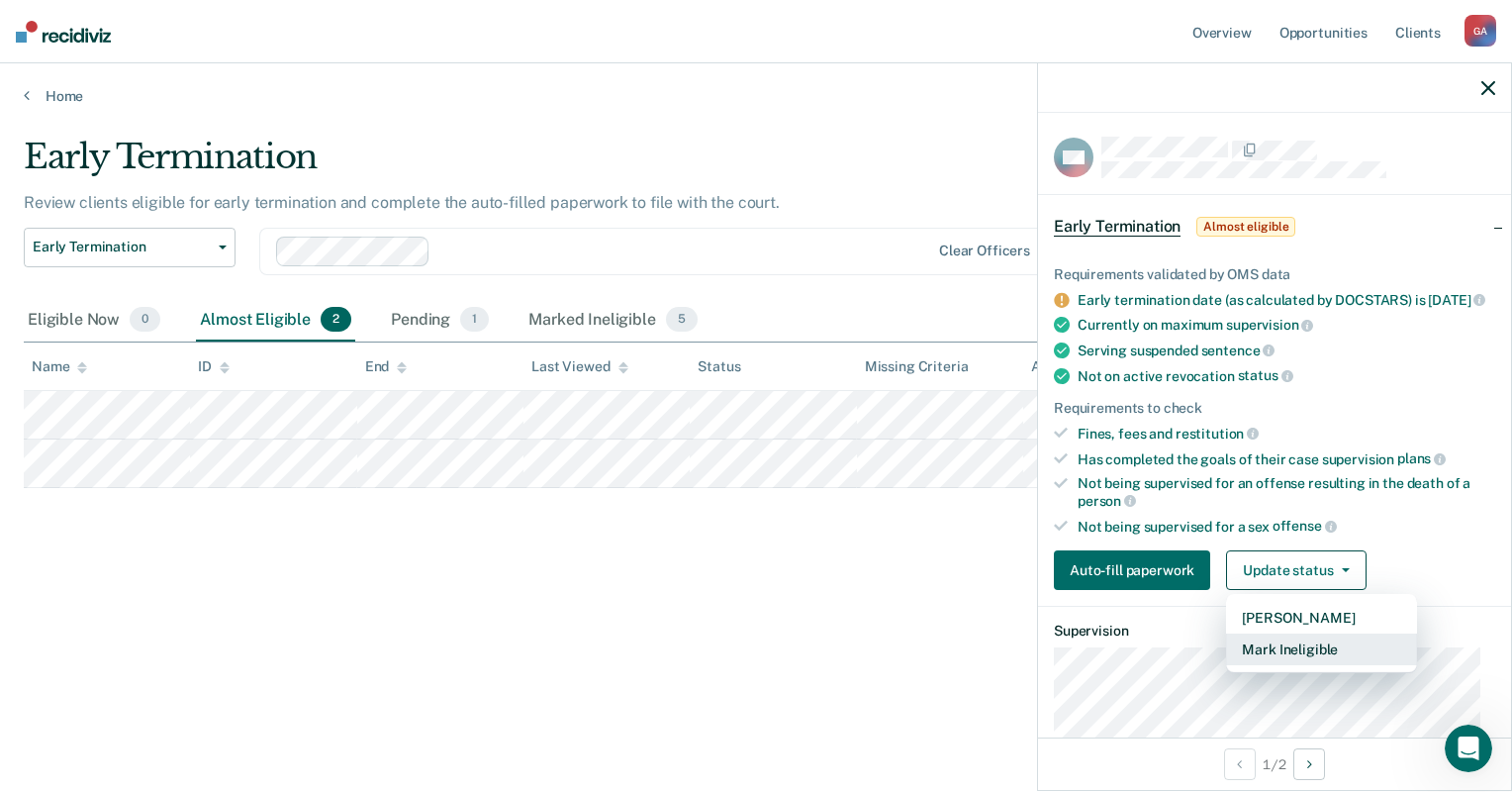 click on "Mark Ineligible" at bounding box center (1321, 649) 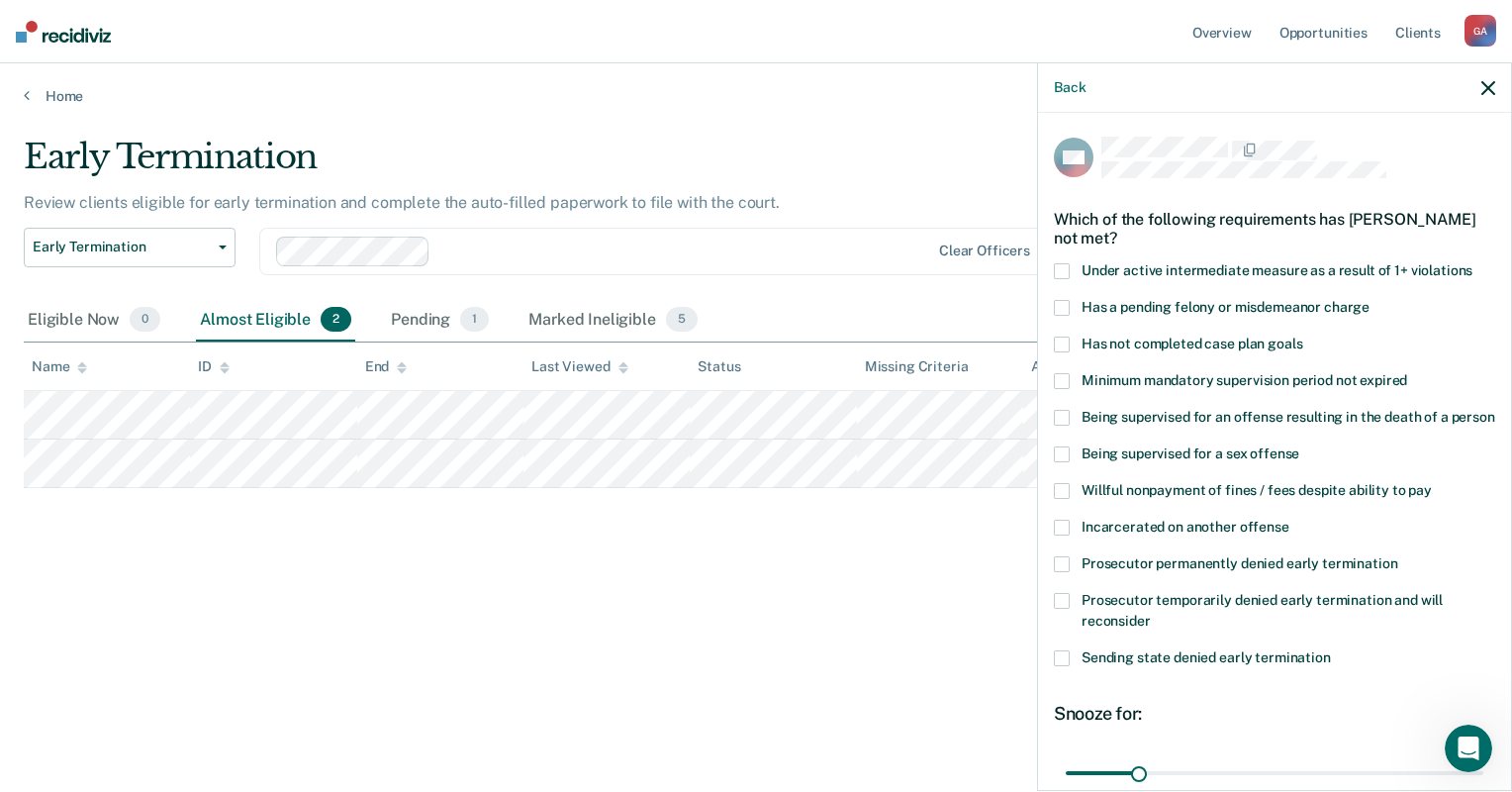 click at bounding box center (1062, 564) 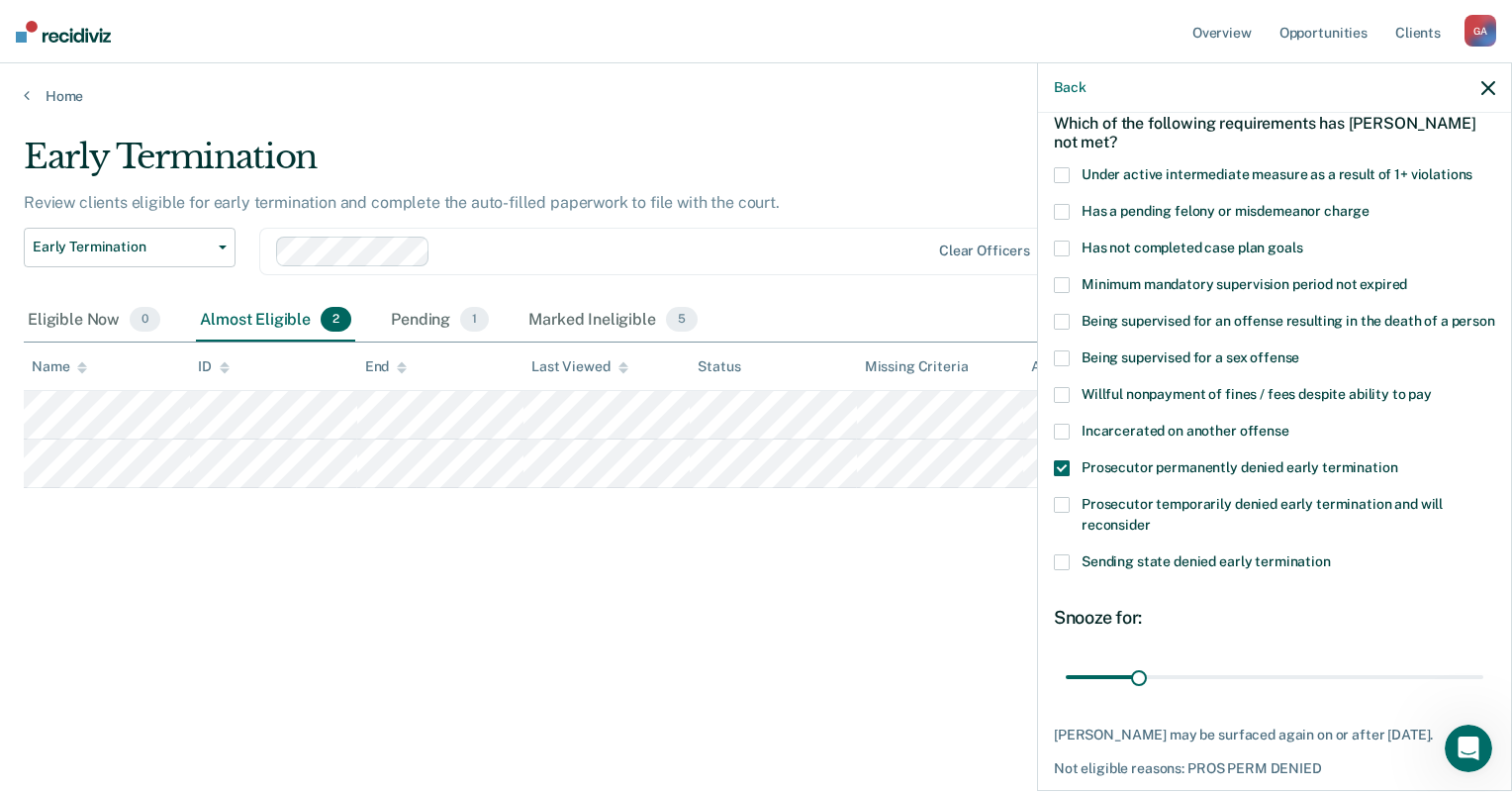 scroll, scrollTop: 212, scrollLeft: 0, axis: vertical 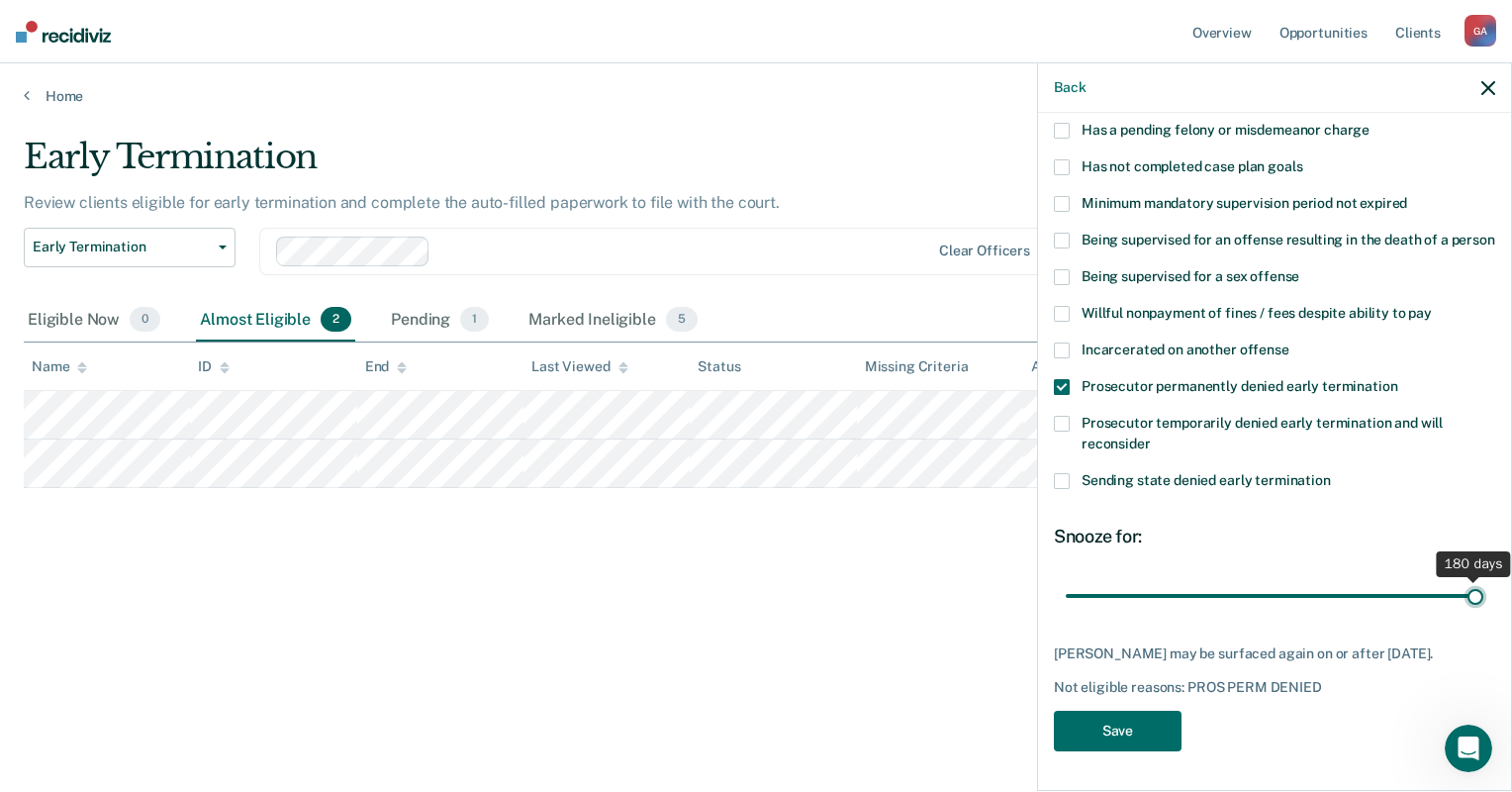 drag, startPoint x: 1132, startPoint y: 580, endPoint x: 1515, endPoint y: 578, distance: 383.00522 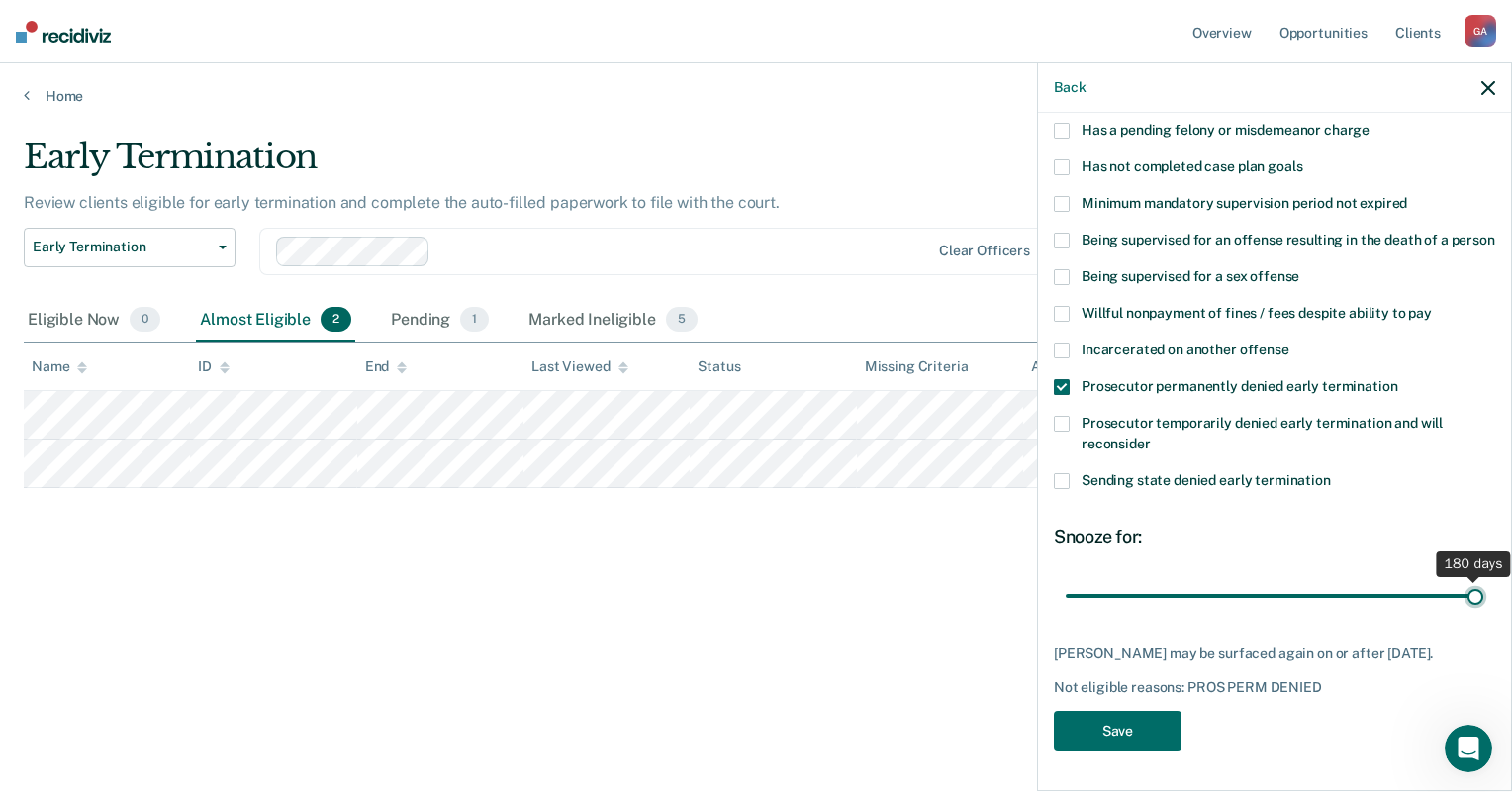 type on "180" 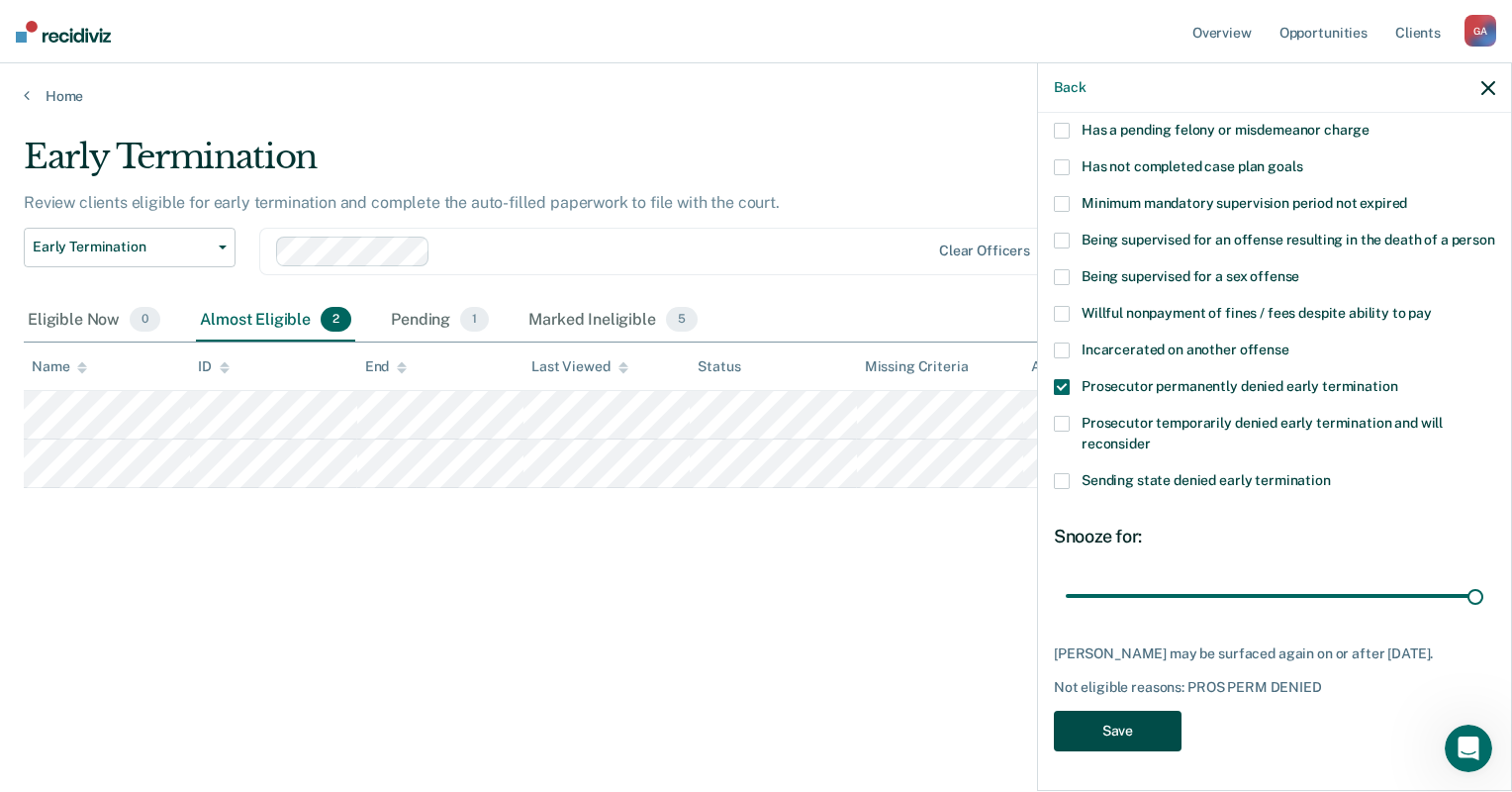 click on "Save" at bounding box center (1117, 731) 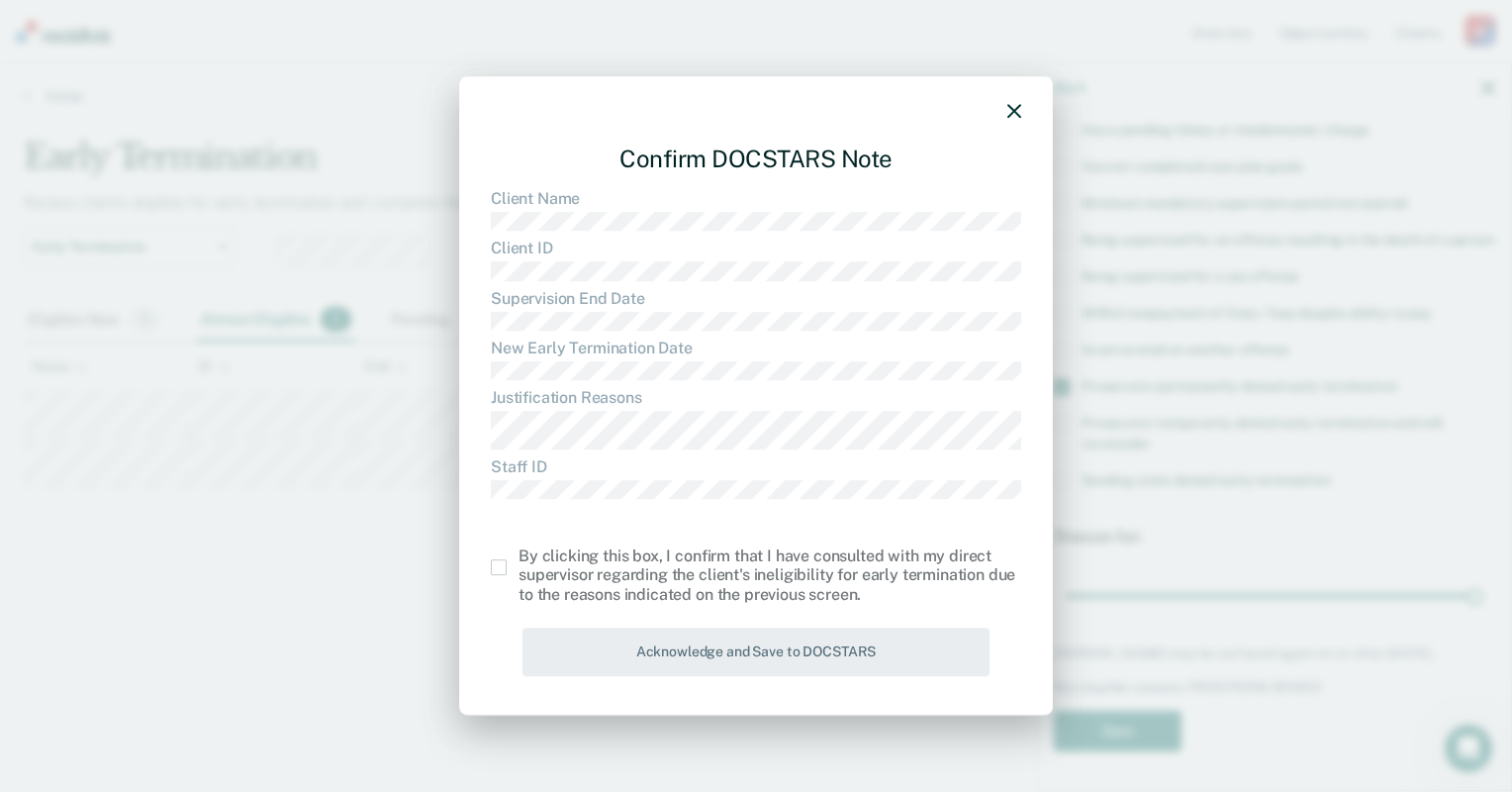 click at bounding box center [499, 567] 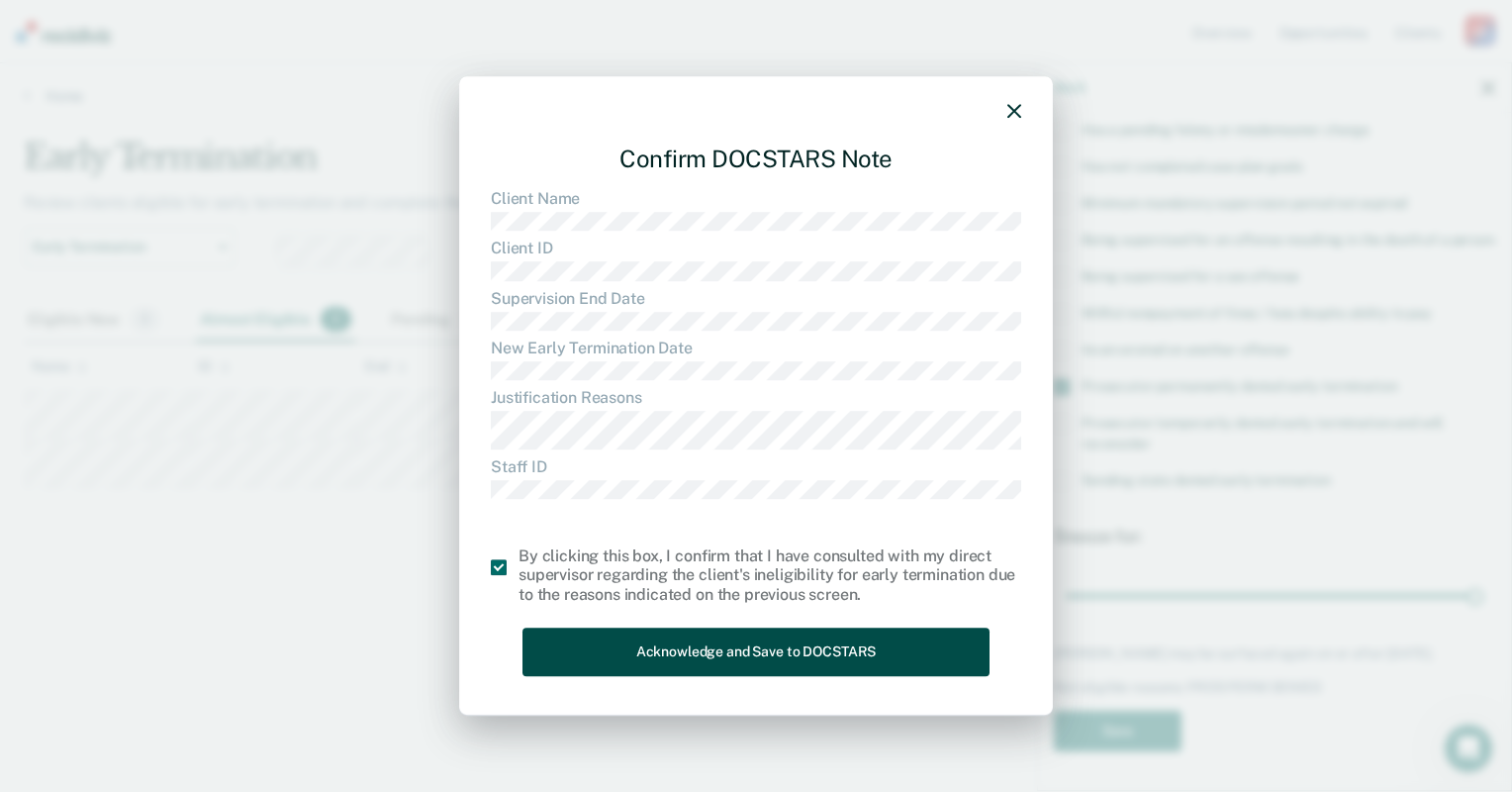 click on "Acknowledge and Save to DOCSTARS" at bounding box center [756, 651] 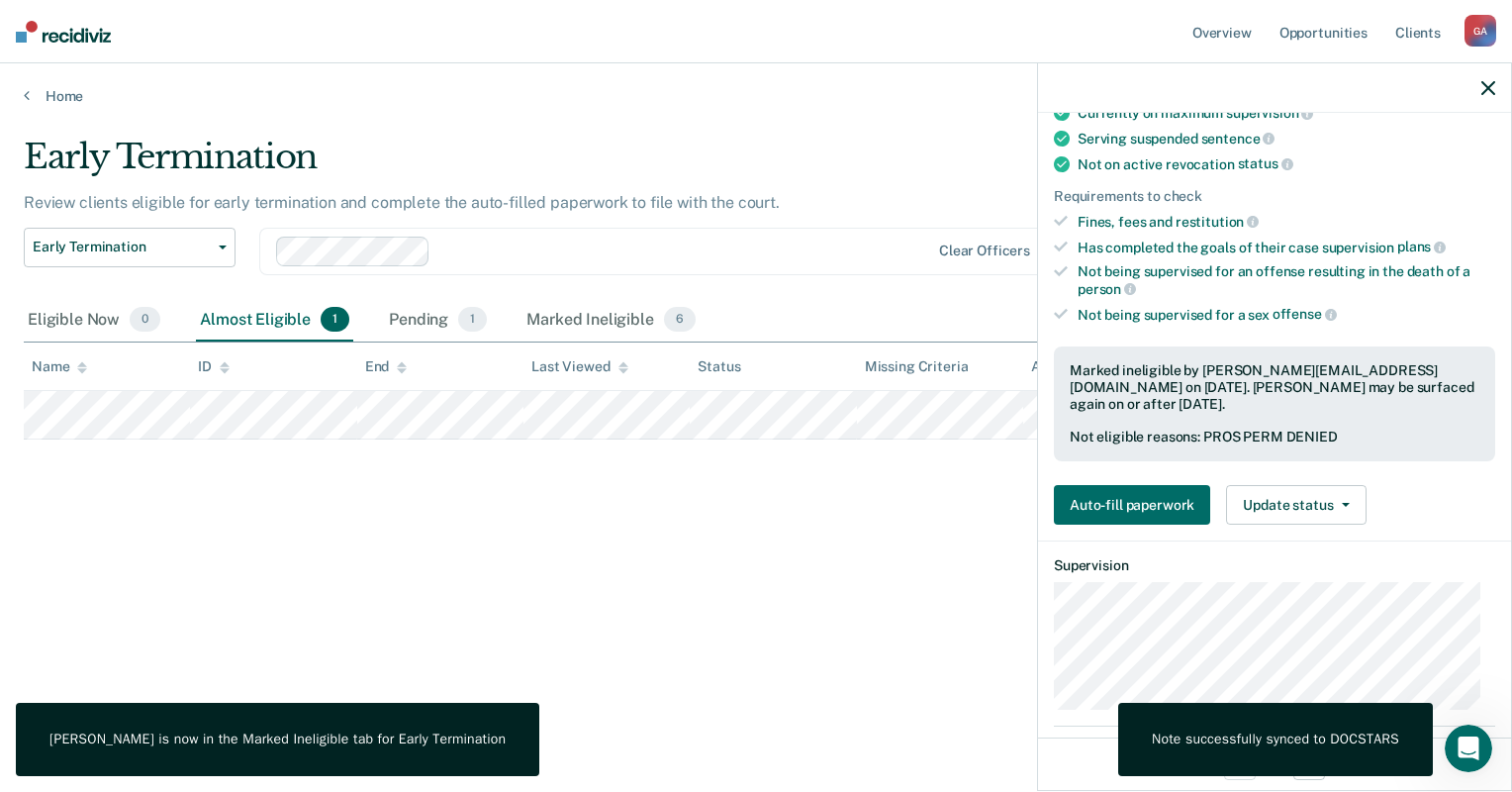 scroll, scrollTop: 178, scrollLeft: 0, axis: vertical 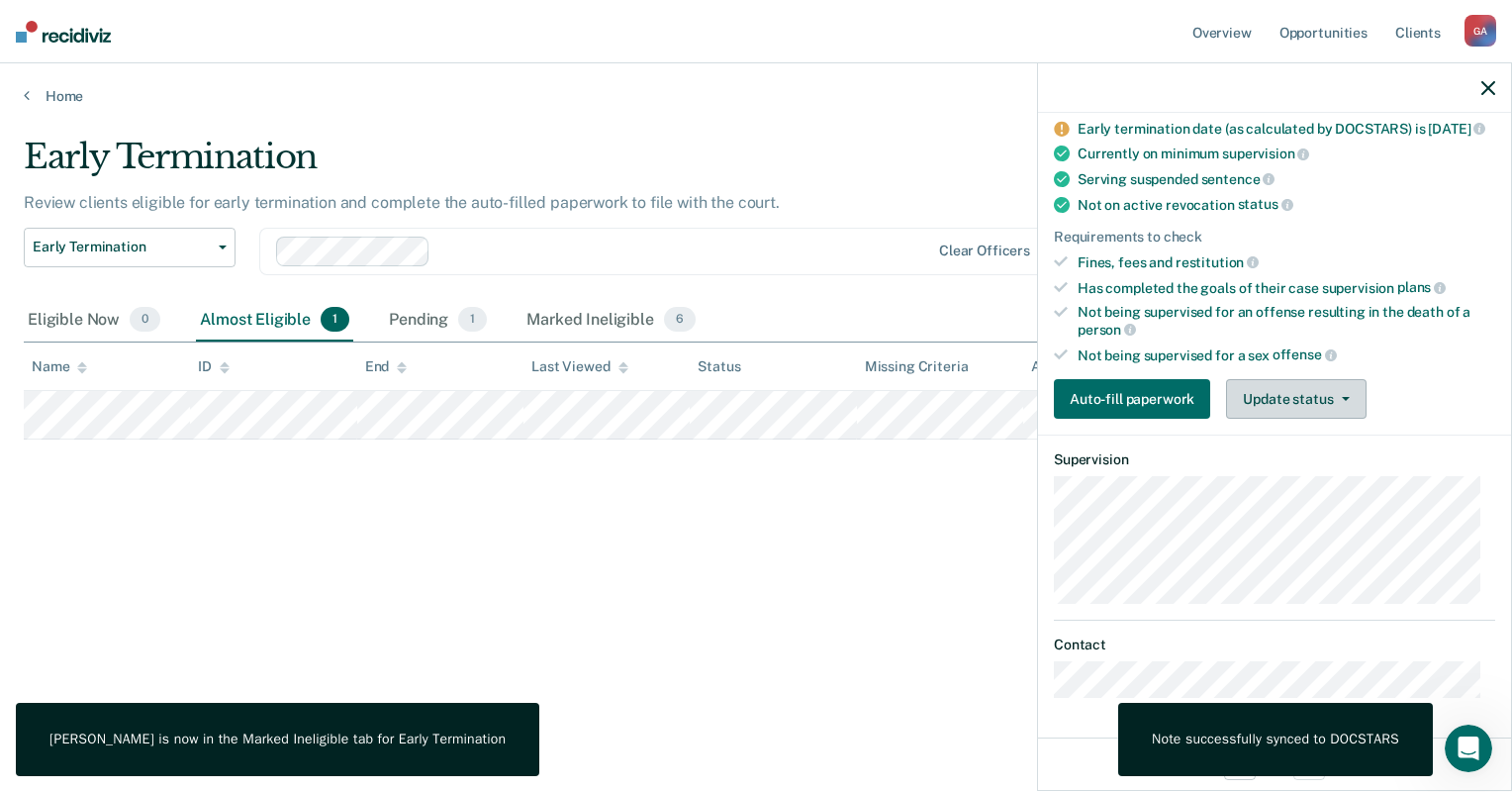 click on "Update status" at bounding box center (1295, 399) 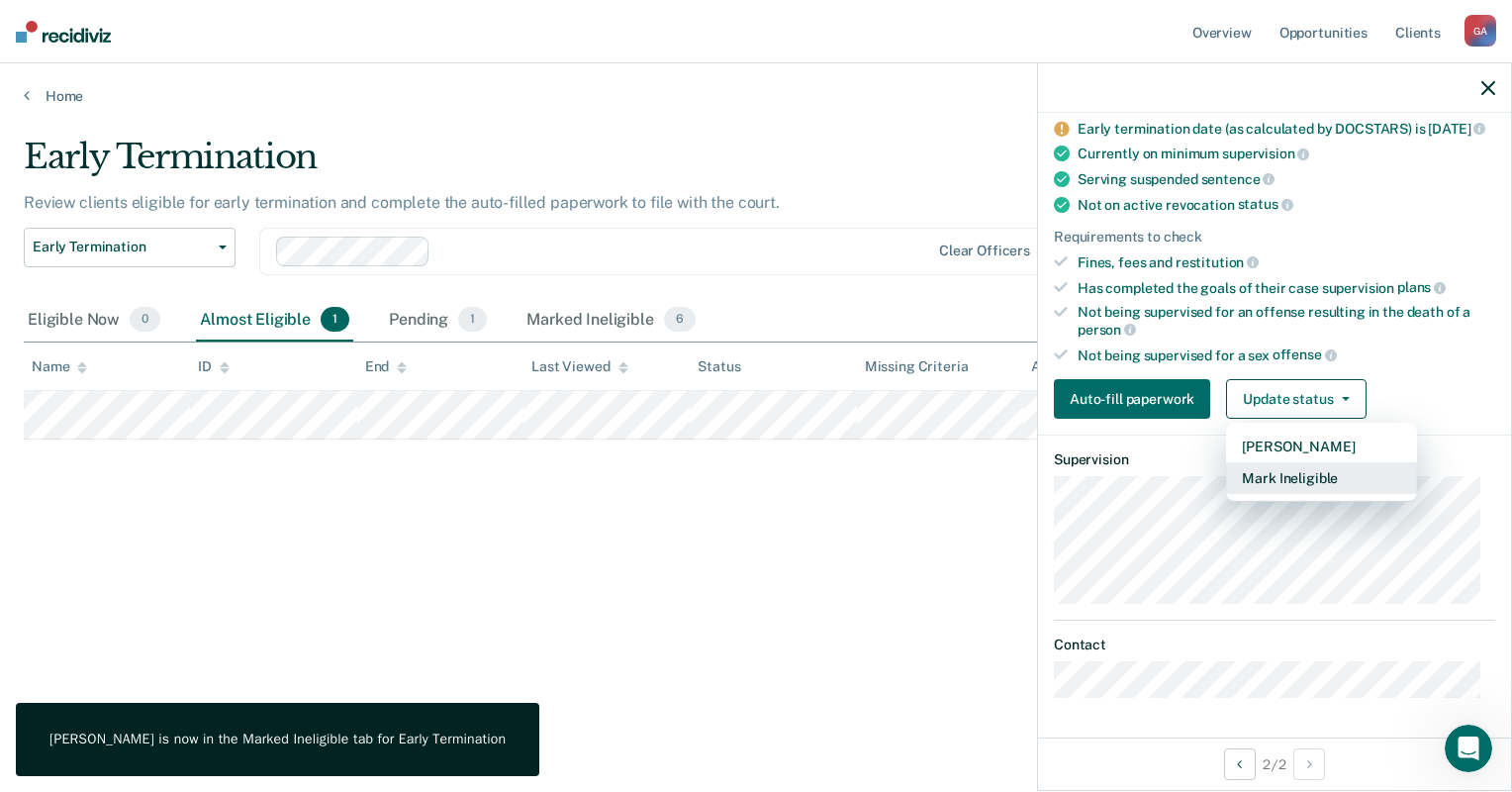click on "Mark Ineligible" at bounding box center [1321, 478] 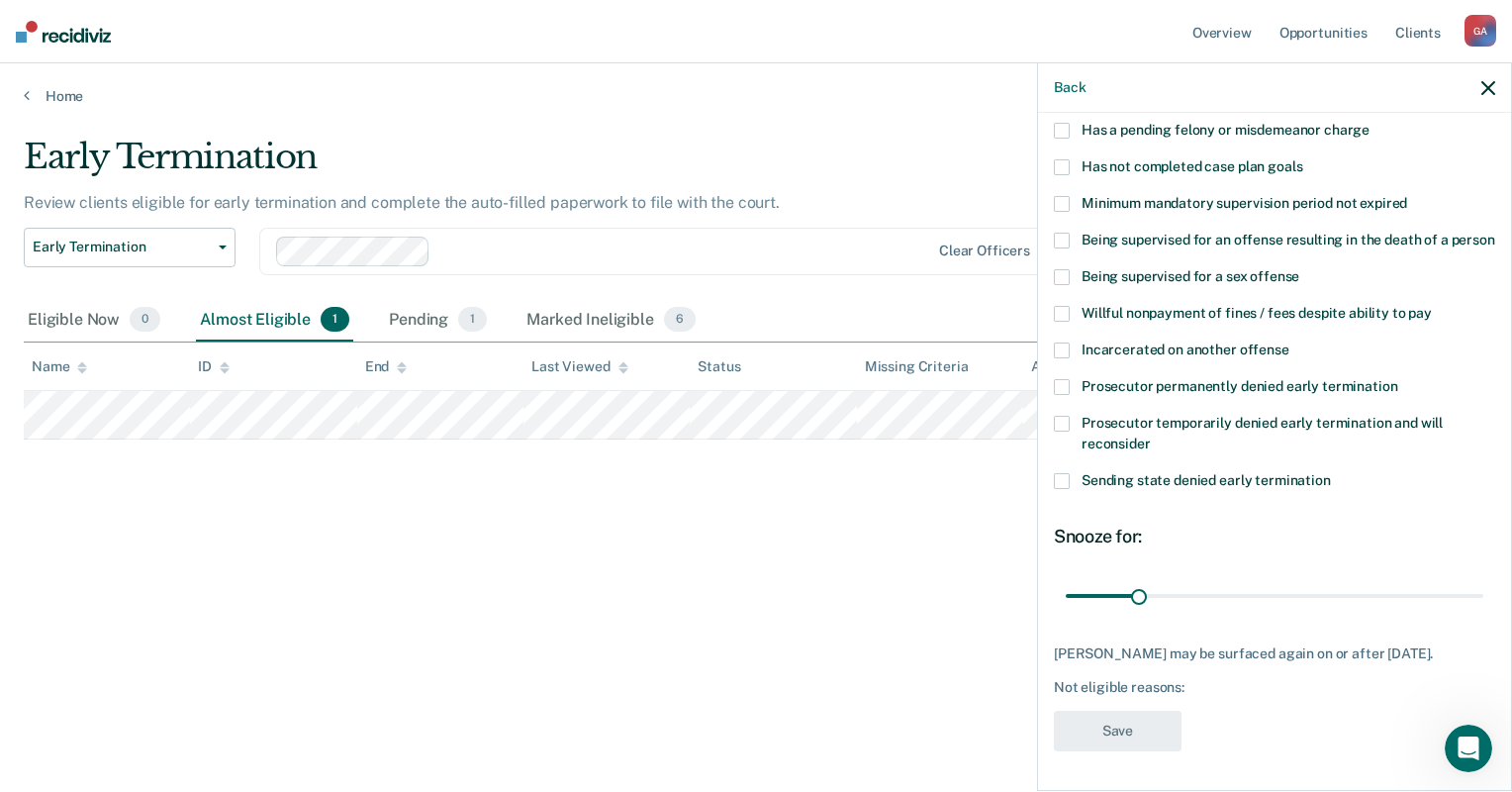 click at bounding box center (1062, 387) 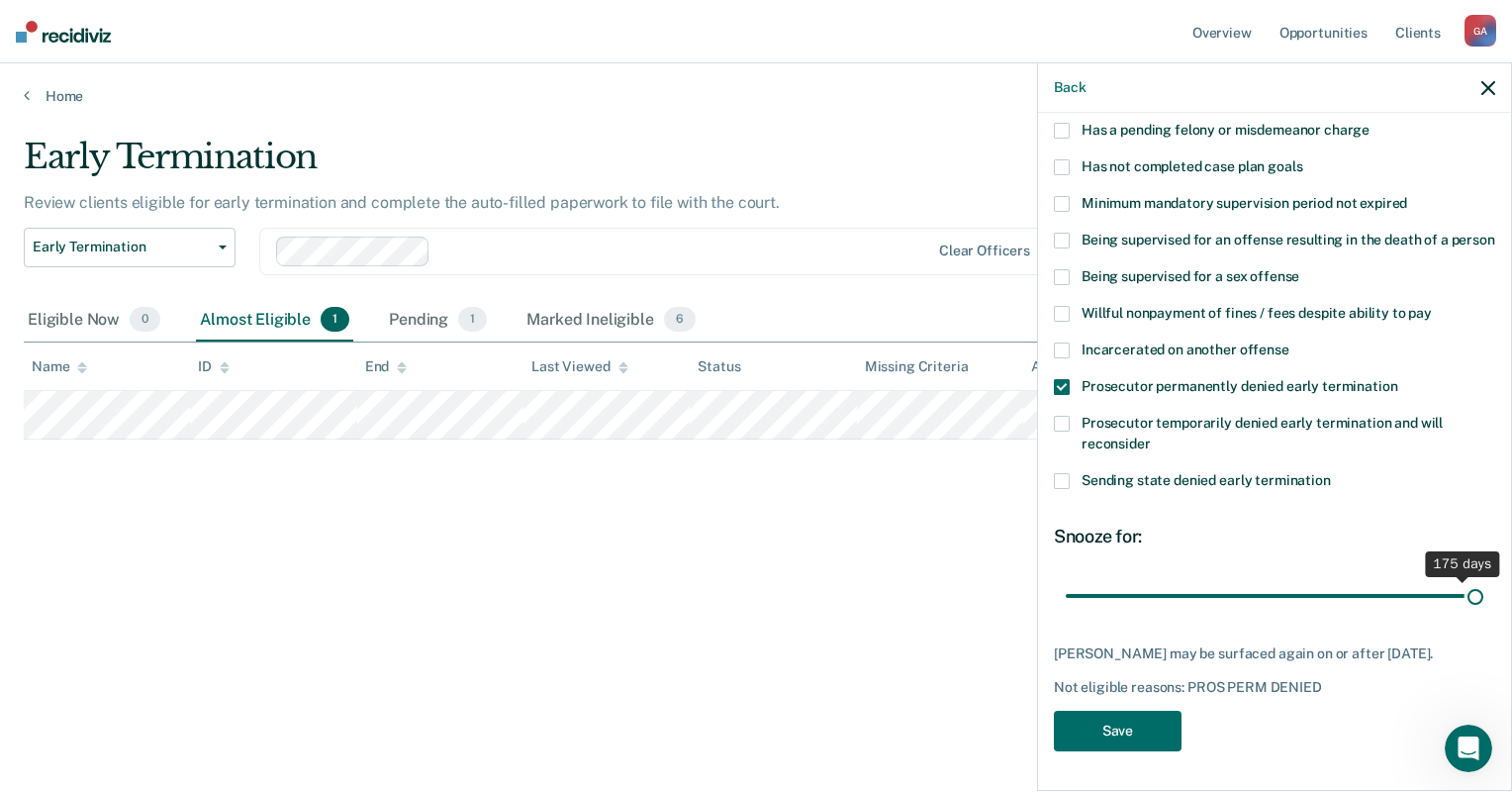 drag, startPoint x: 1134, startPoint y: 610, endPoint x: 1515, endPoint y: 626, distance: 381.33581 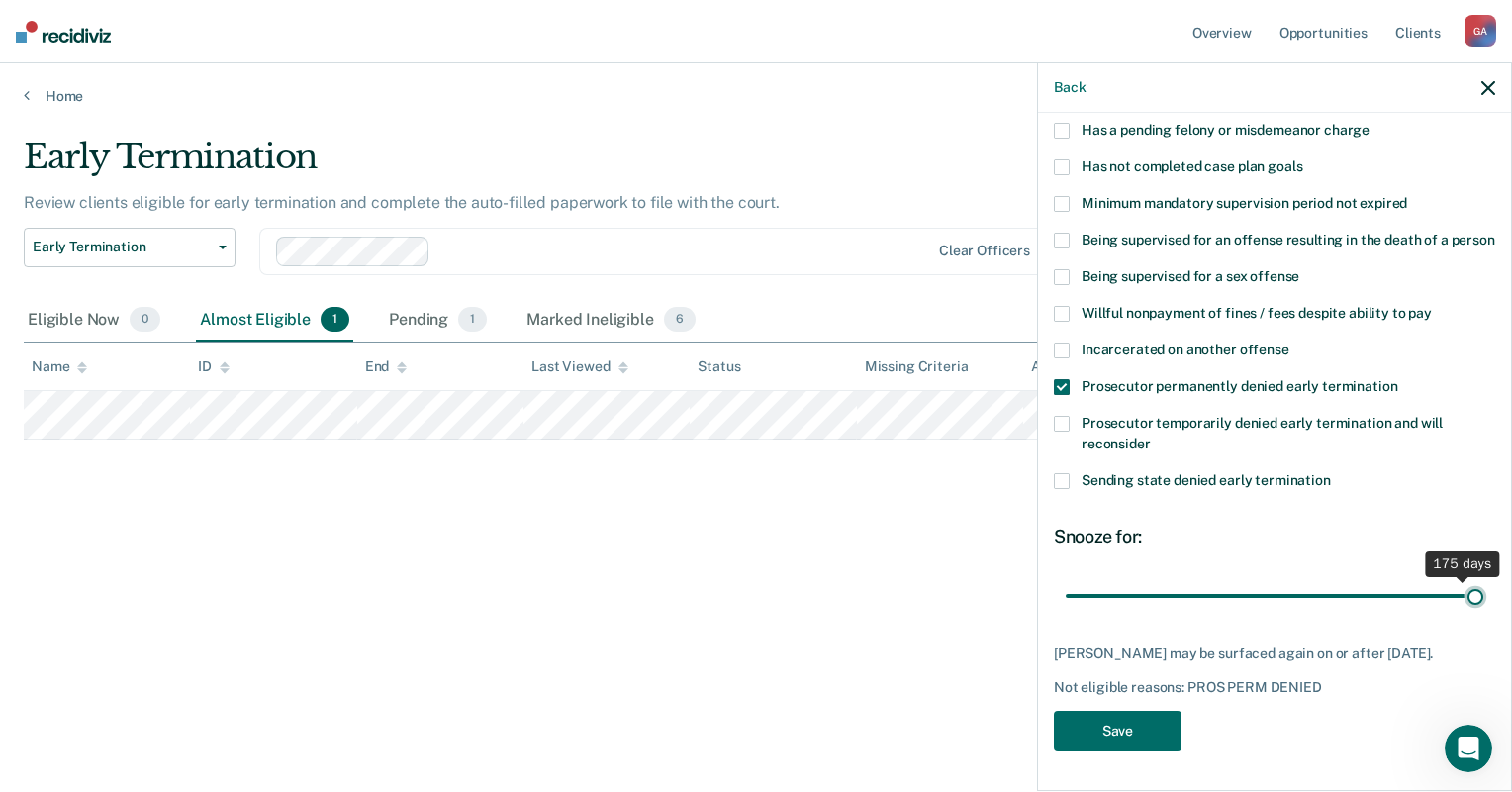 type on "180" 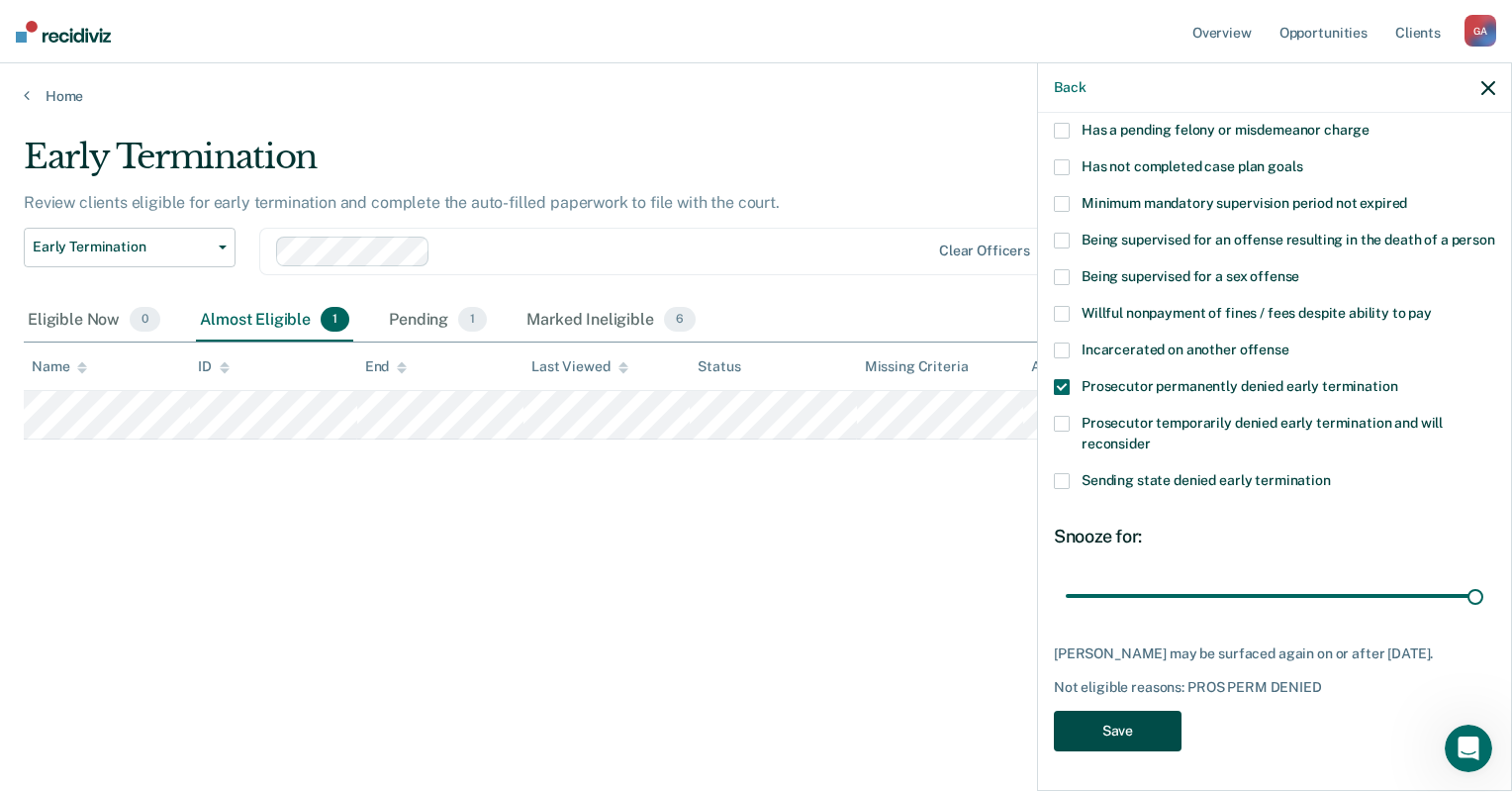 click on "Save" at bounding box center (1117, 731) 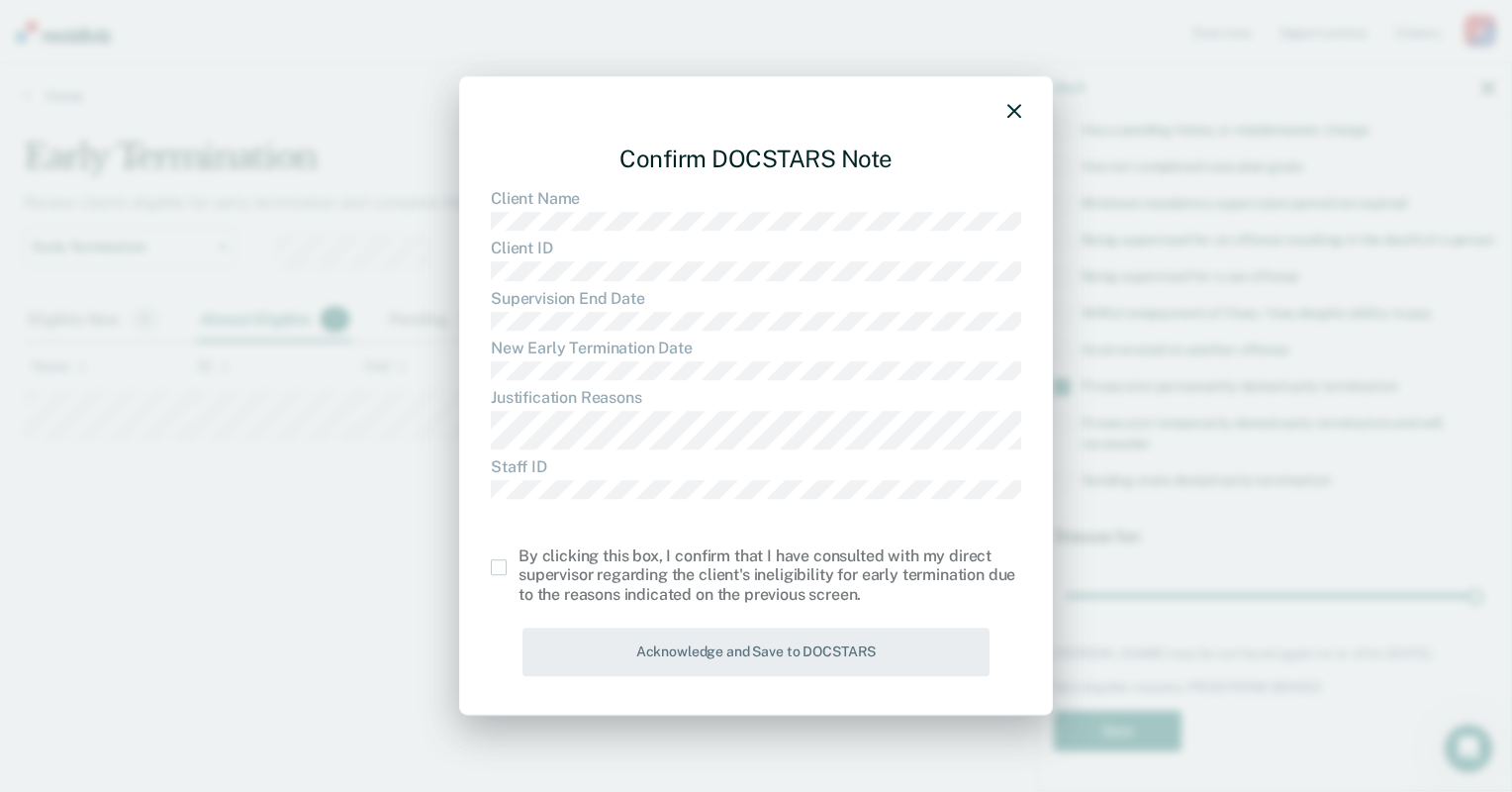 click at bounding box center [499, 567] 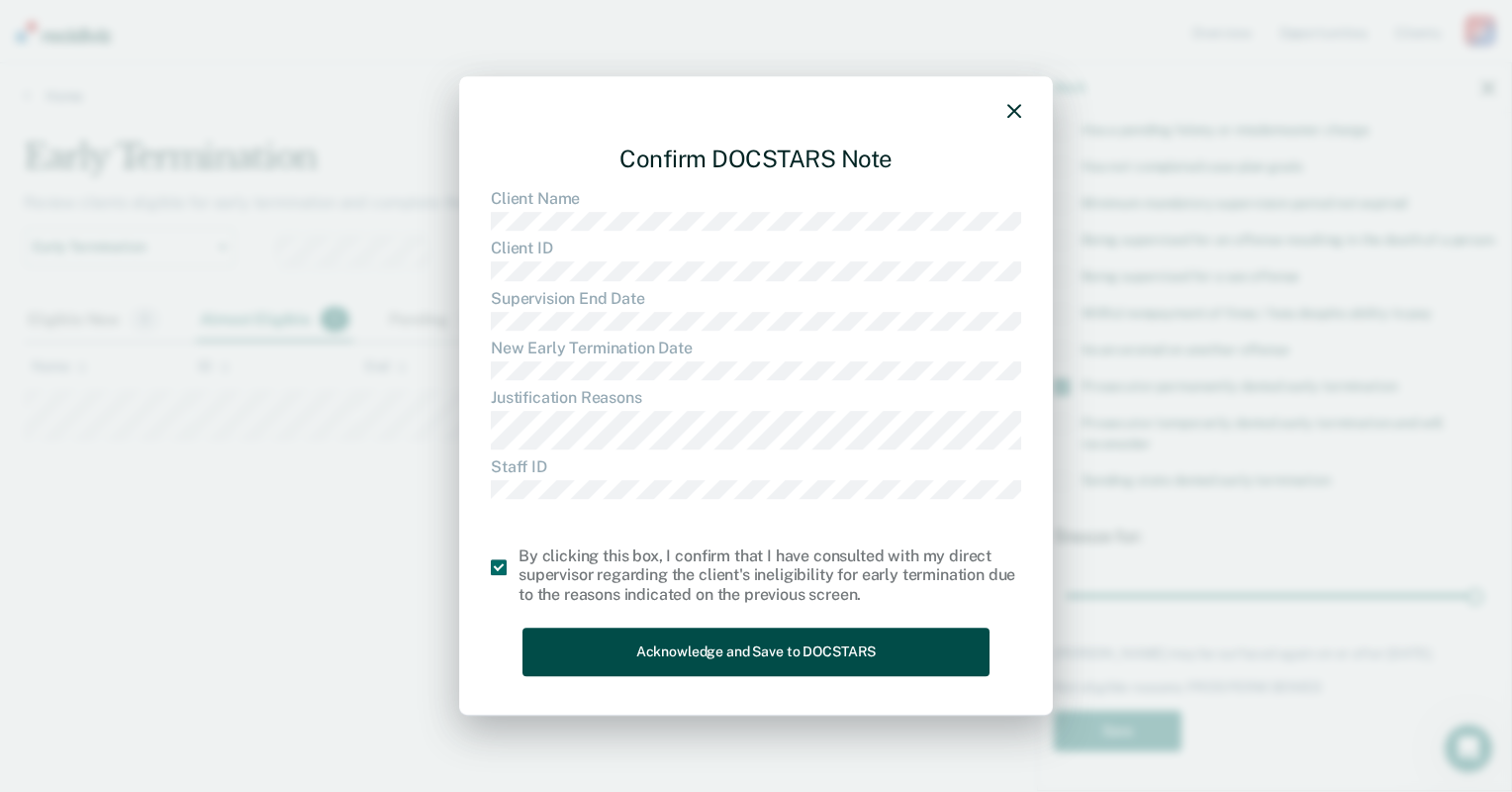 click on "Acknowledge and Save to DOCSTARS" at bounding box center [756, 651] 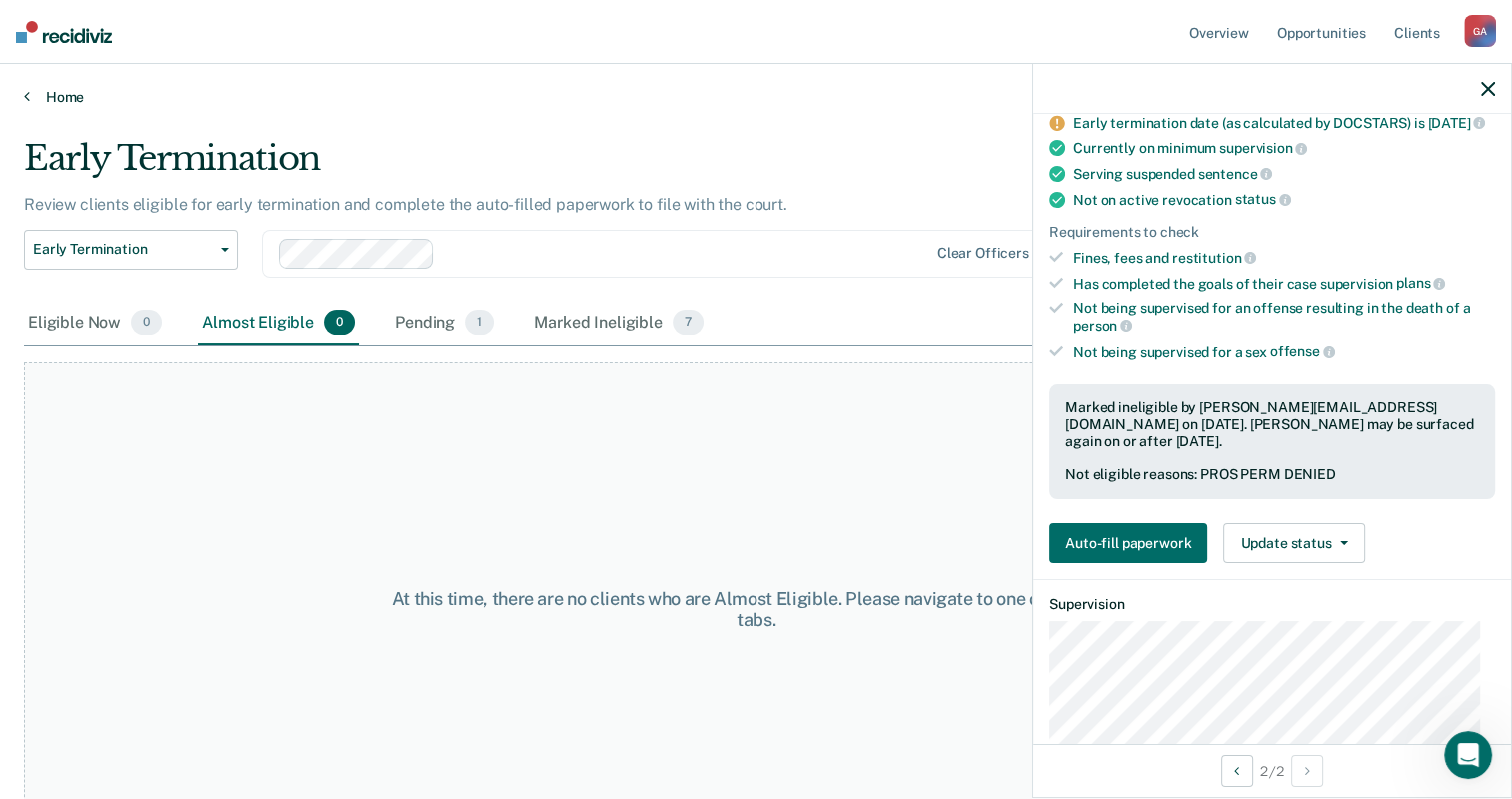 click on "Home" at bounding box center (756, 97) 